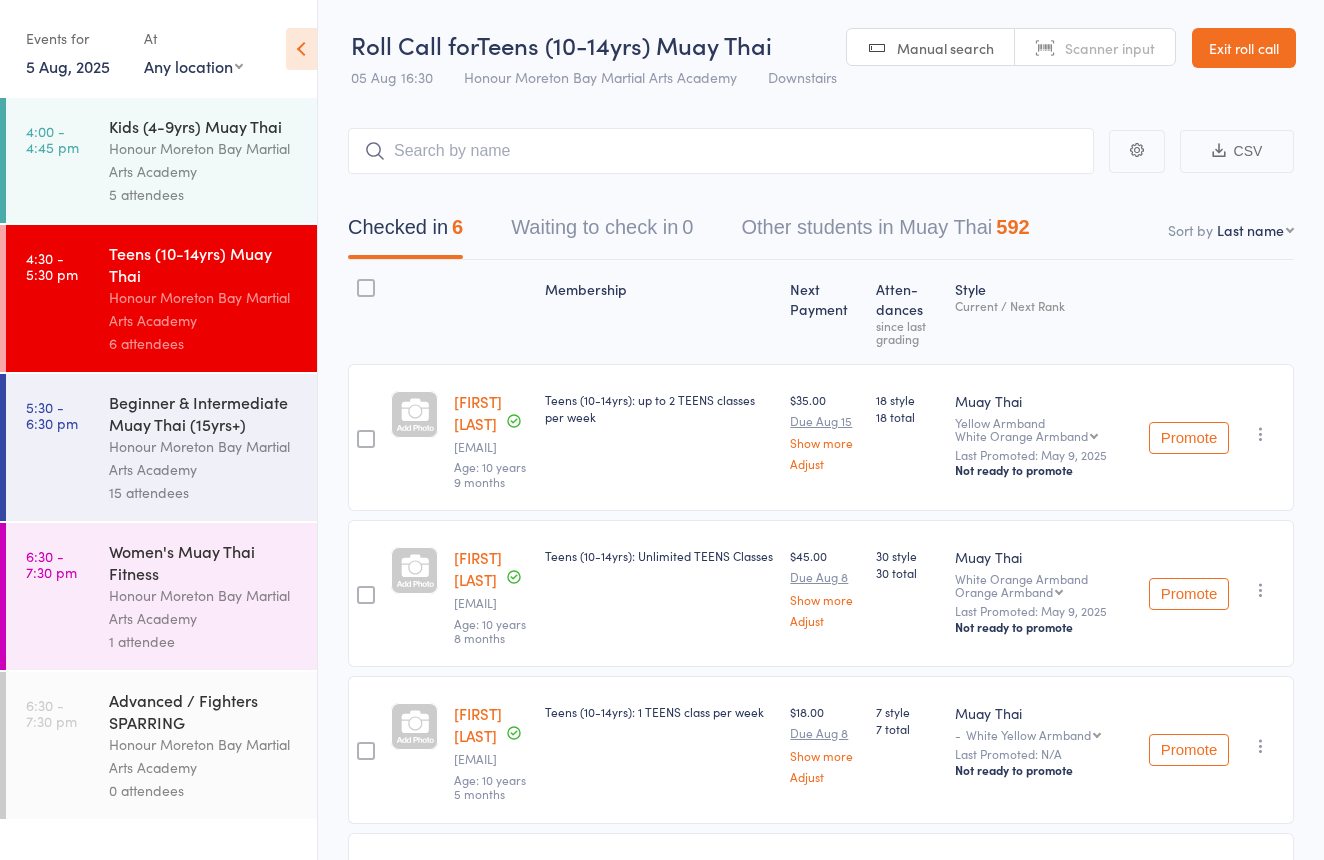 scroll, scrollTop: 0, scrollLeft: 0, axis: both 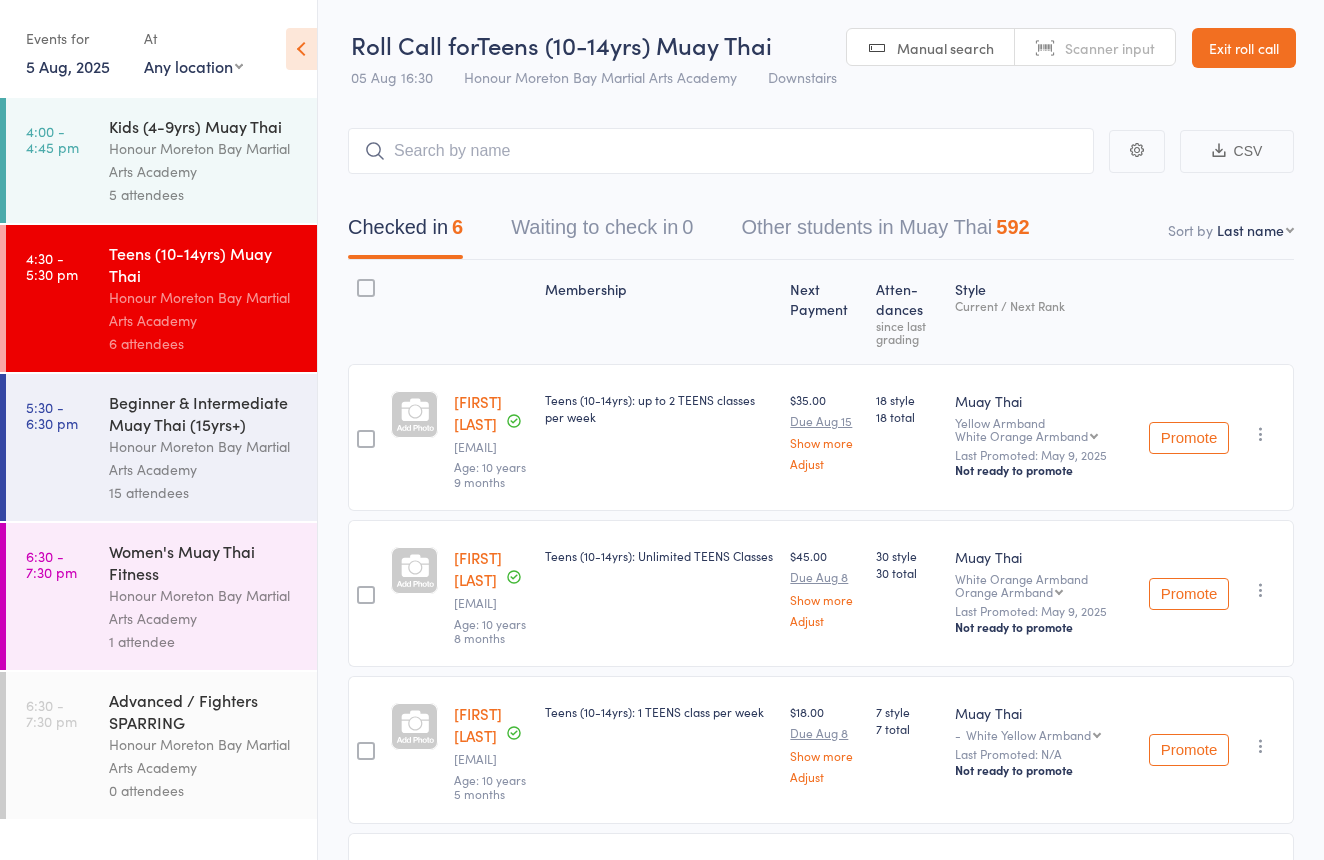 click on "Beginner & Intermediate Muay Thai (15yrs+)" at bounding box center [204, 413] 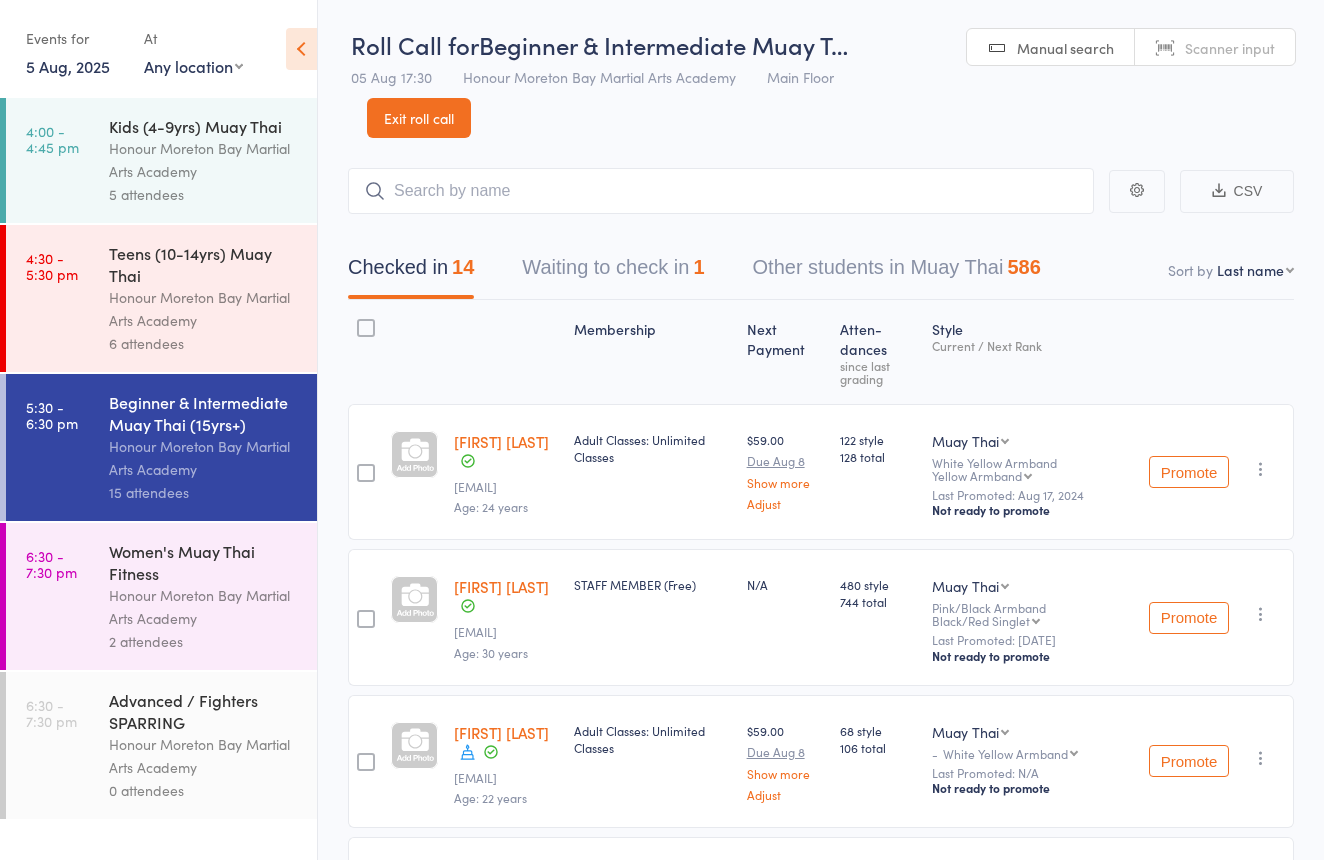 click on "Advanced / Fighters SPARRING" at bounding box center (204, 711) 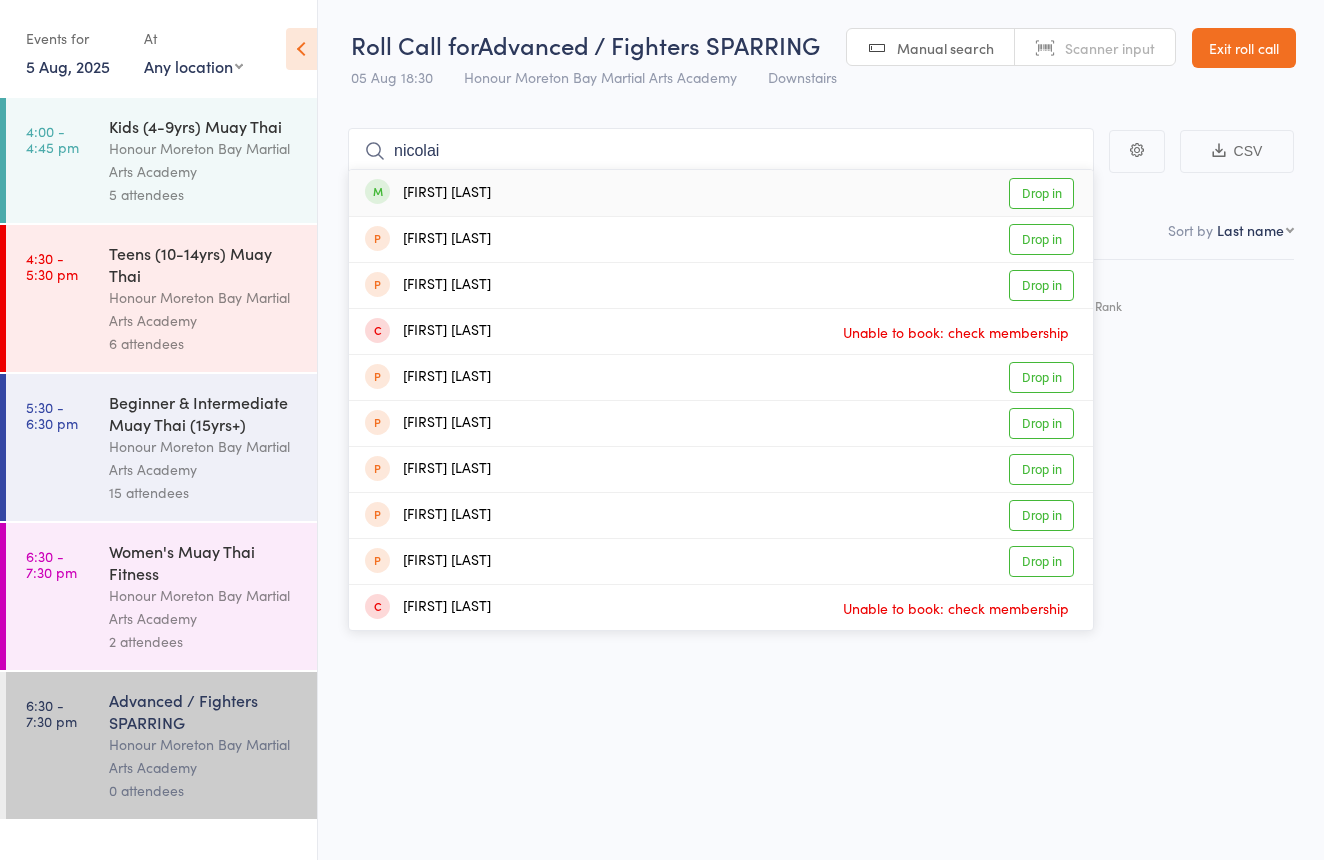 type on "nicolai" 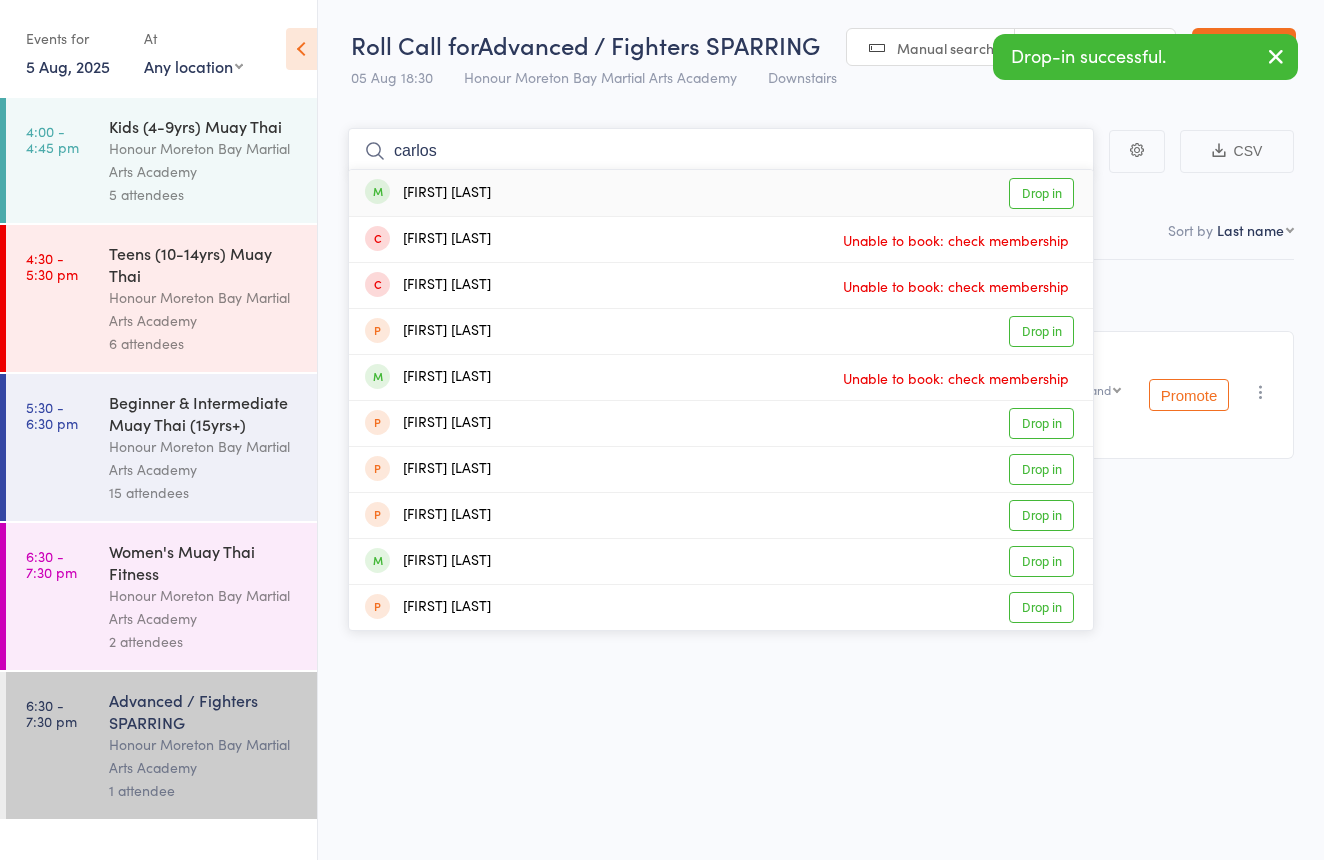 type on "Carlos" 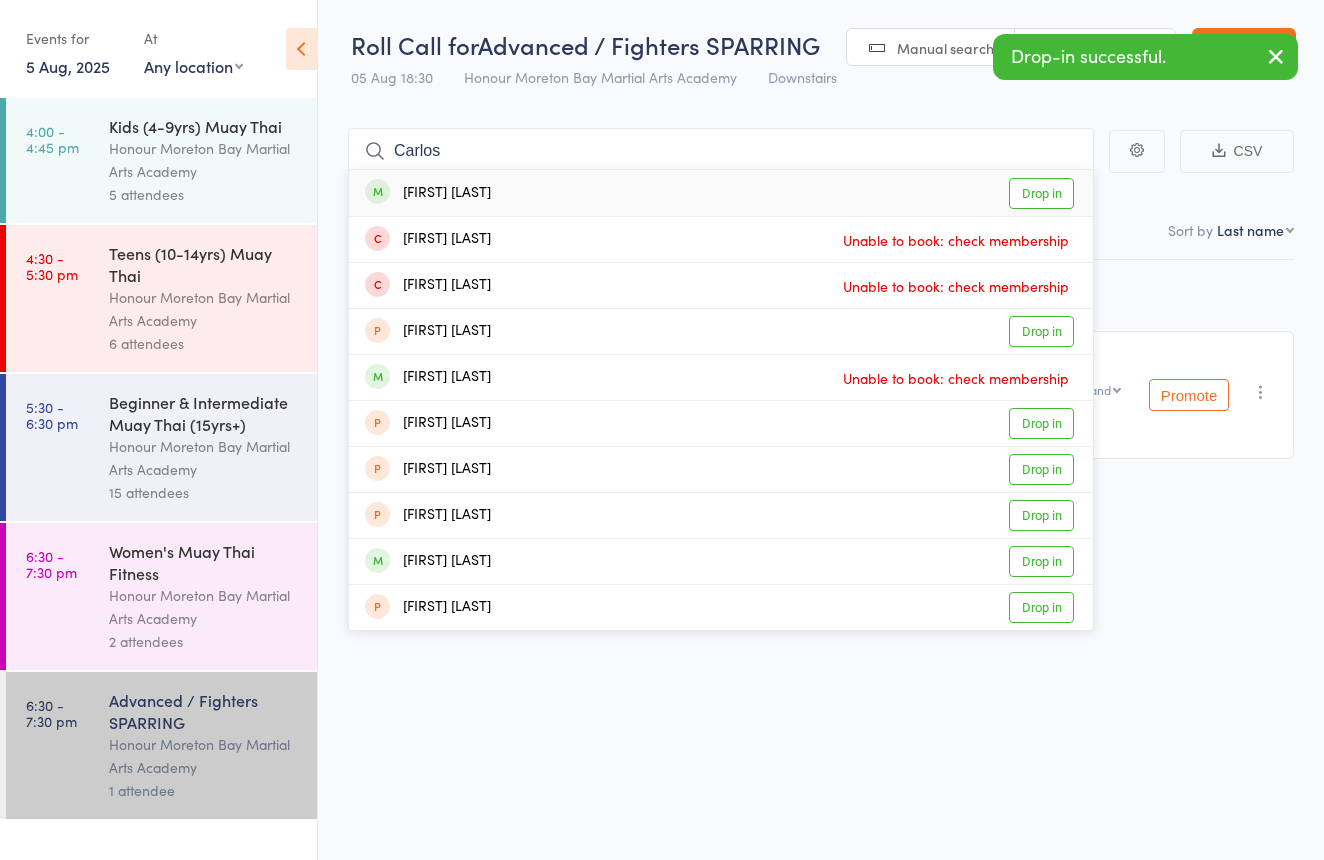 drag, startPoint x: 461, startPoint y: 213, endPoint x: 502, endPoint y: 221, distance: 41.773197 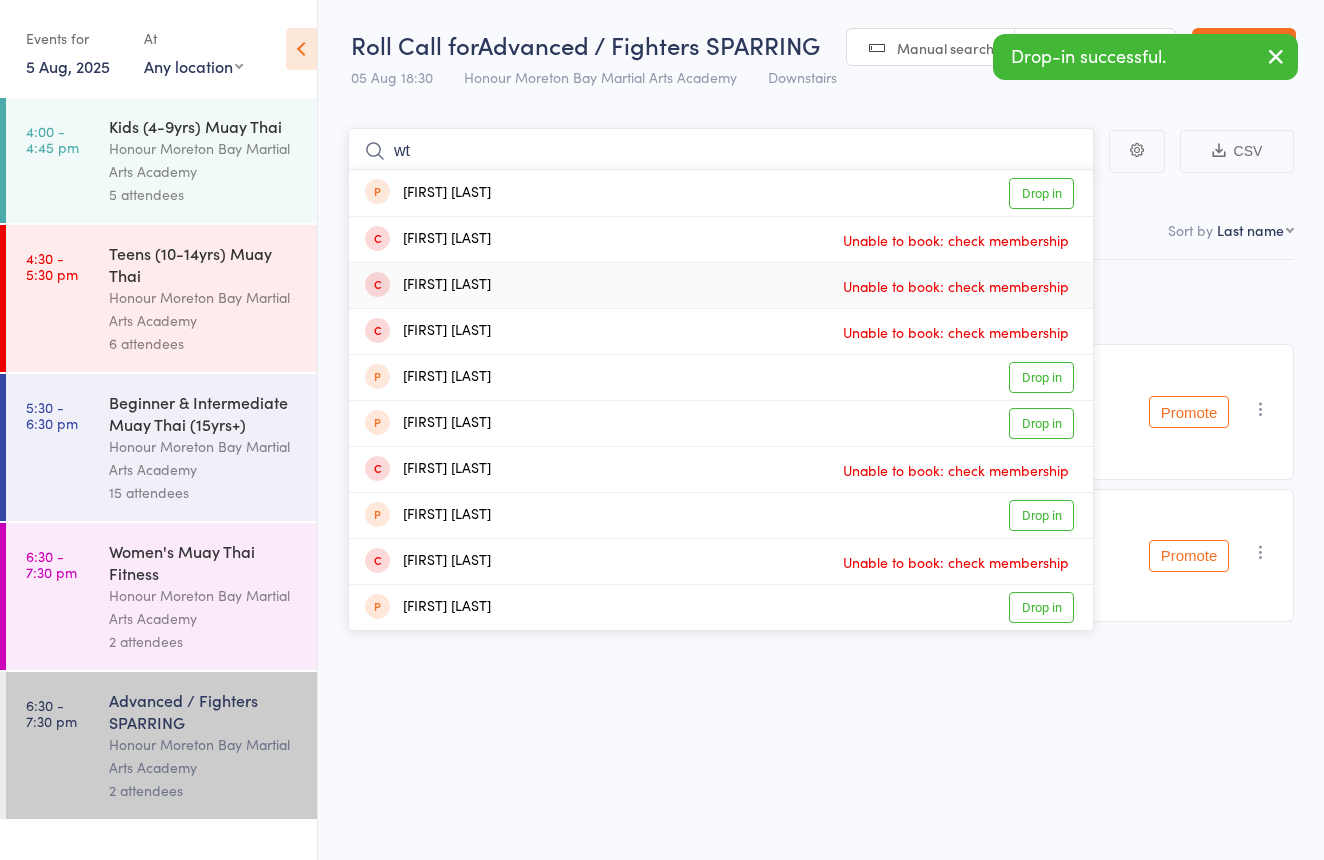 type on "w" 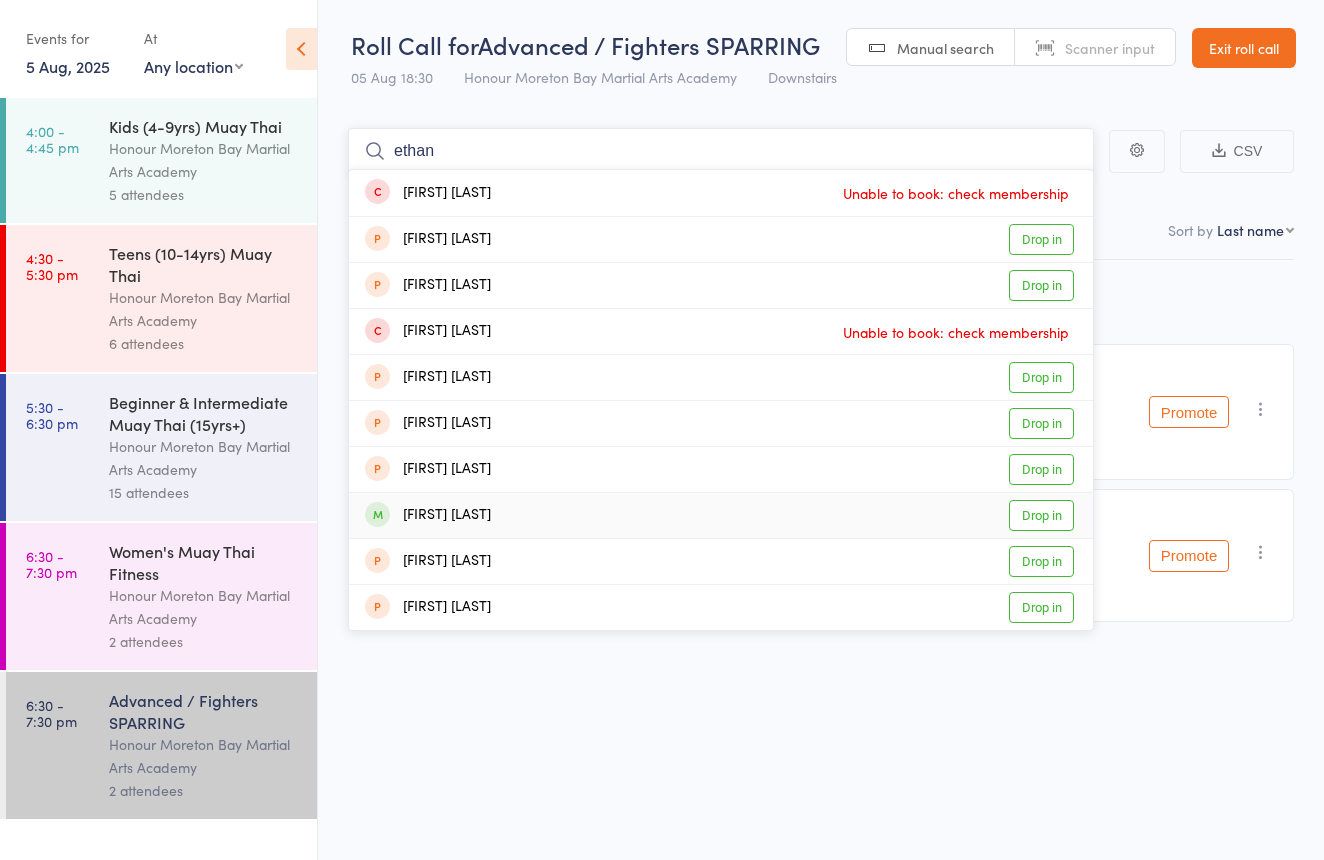 type on "ethan" 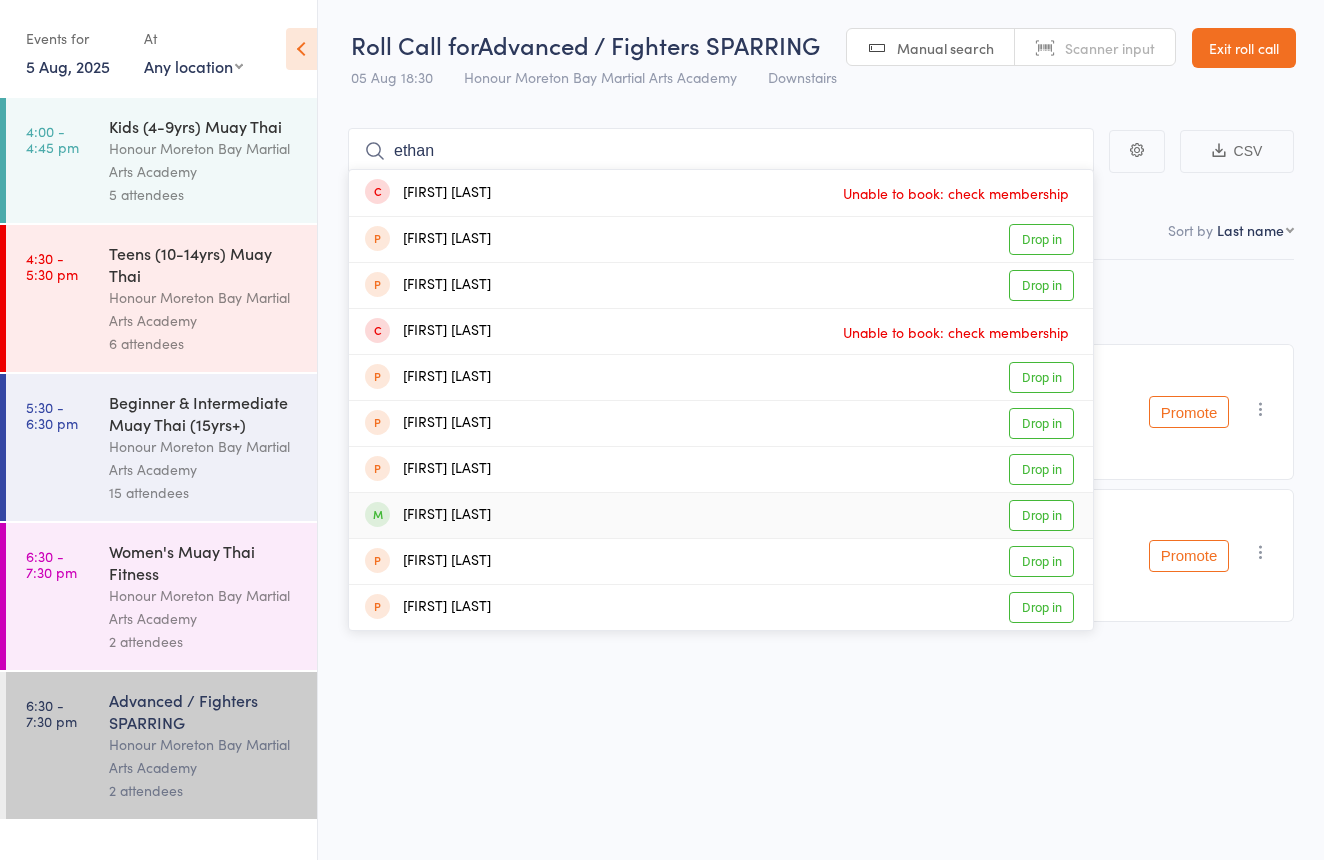 click on "Ethan Armitage Drop in" at bounding box center [721, 515] 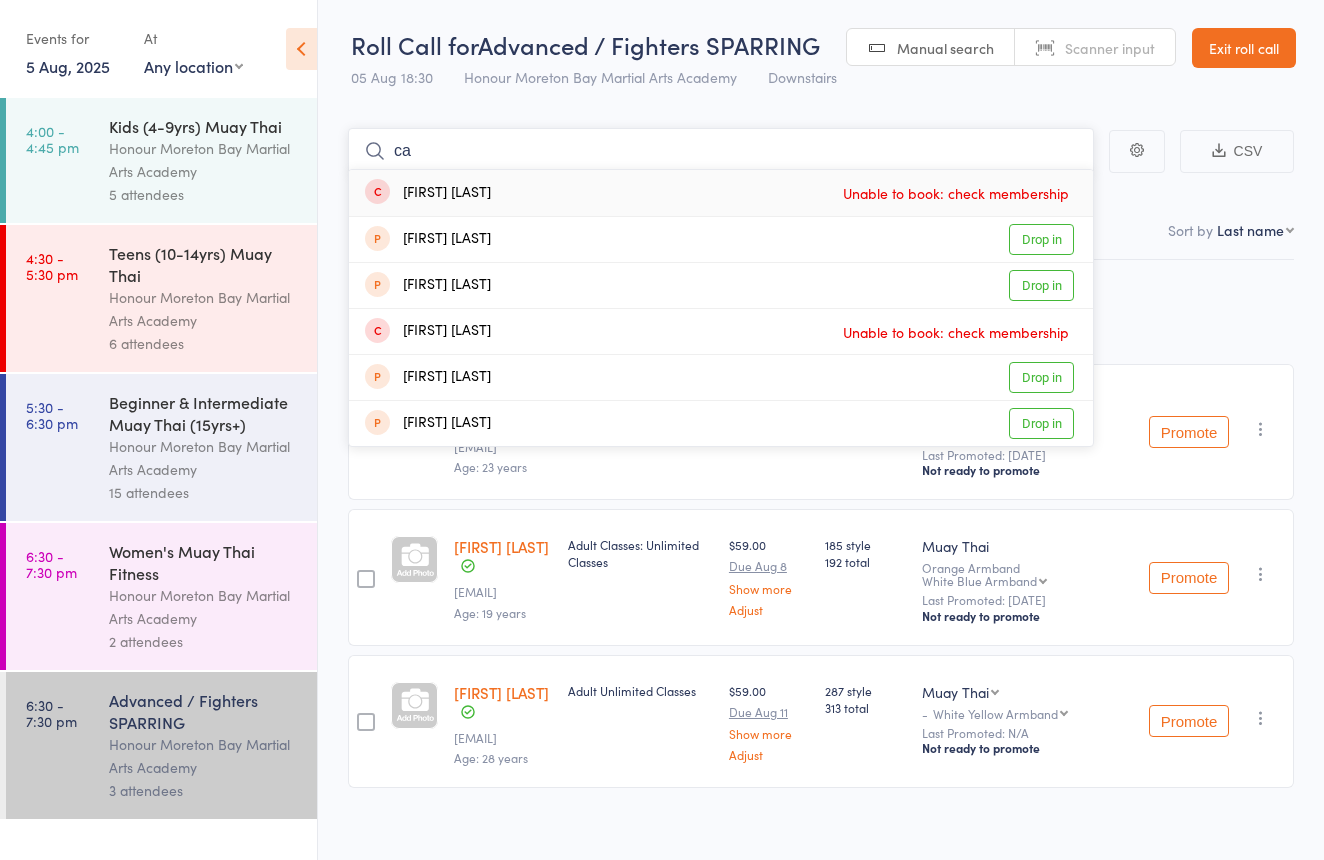 type on "c" 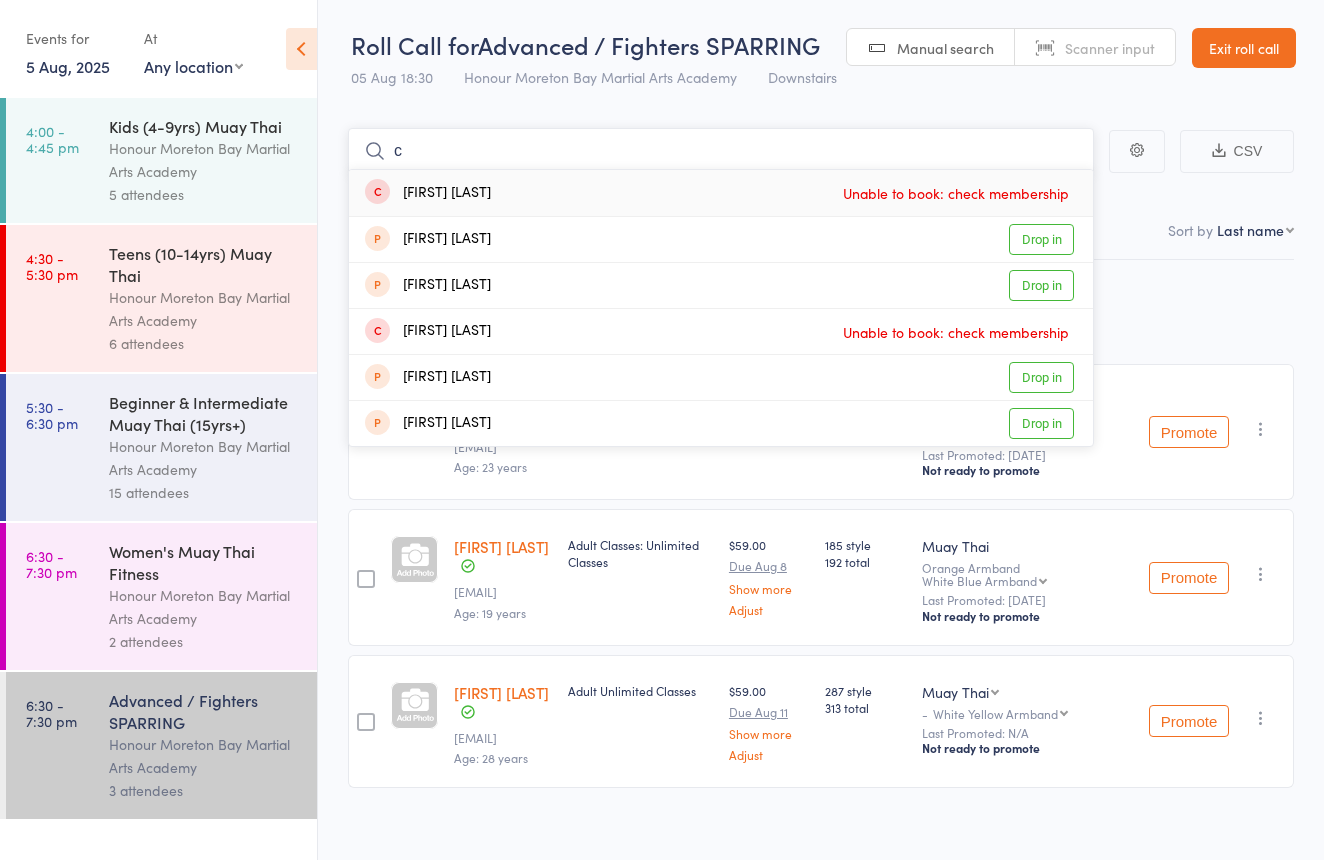 type 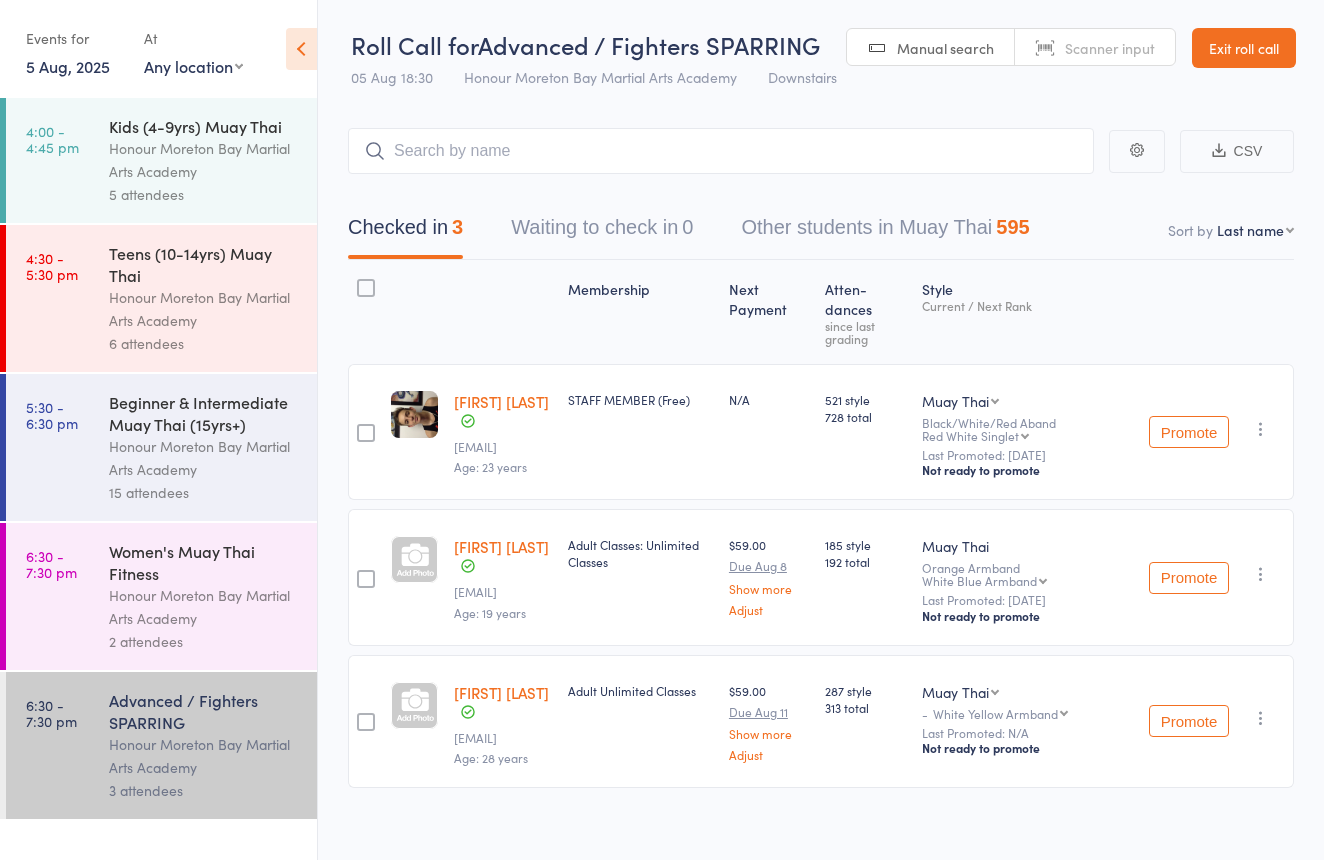 click on "Women's Muay Thai Fitness Honour Moreton Bay Martial Arts Academy 2 attendees" at bounding box center [213, 596] 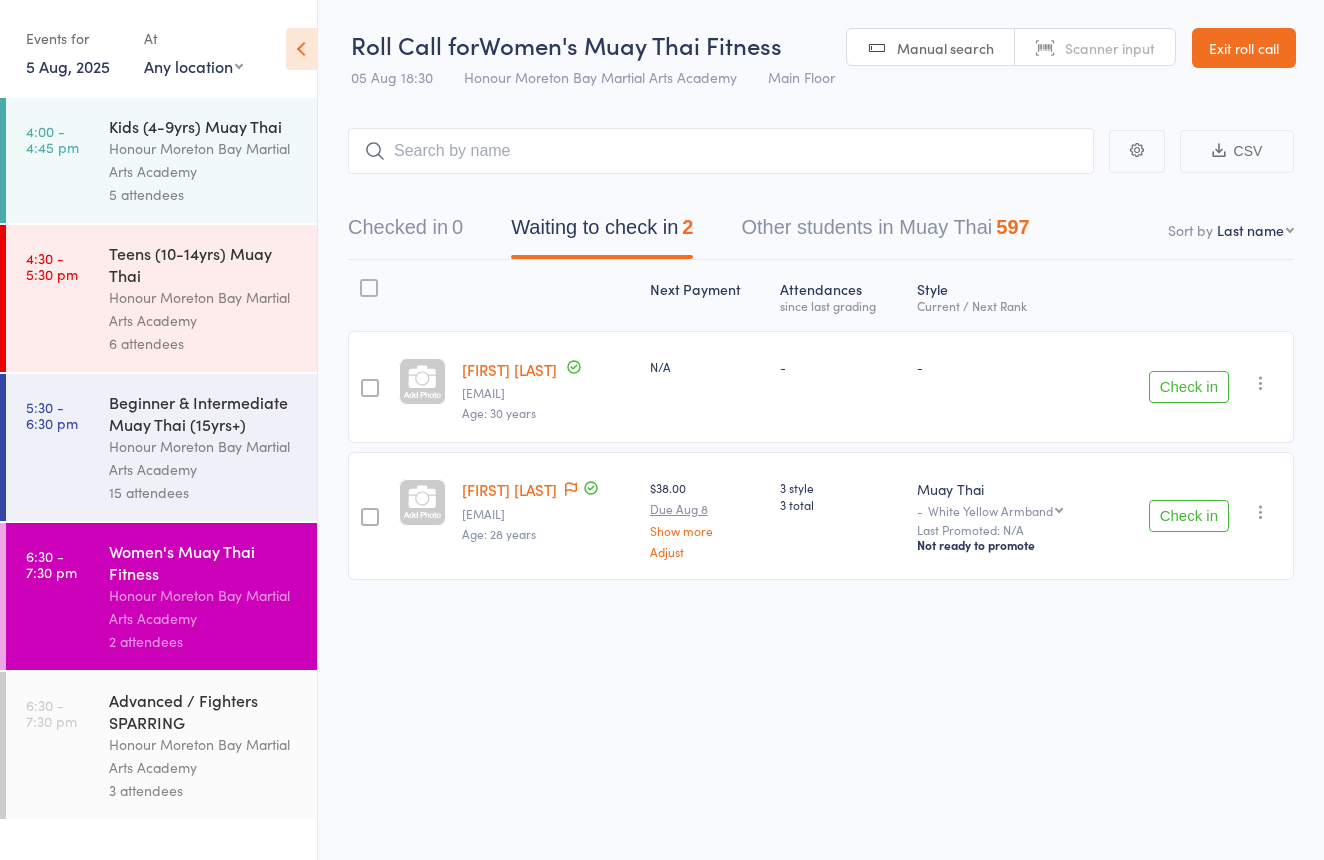 click on "Scanner input" at bounding box center [1110, 48] 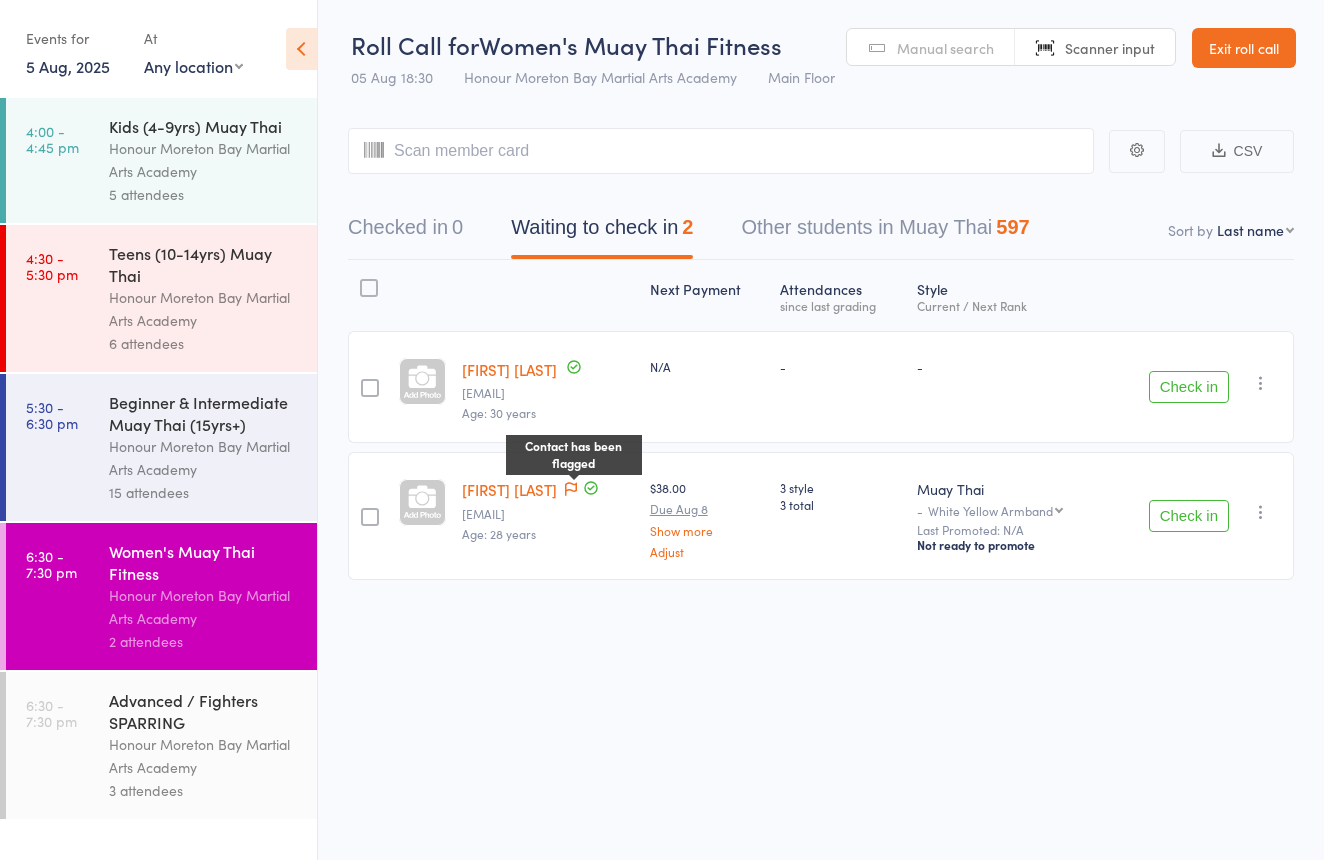 click 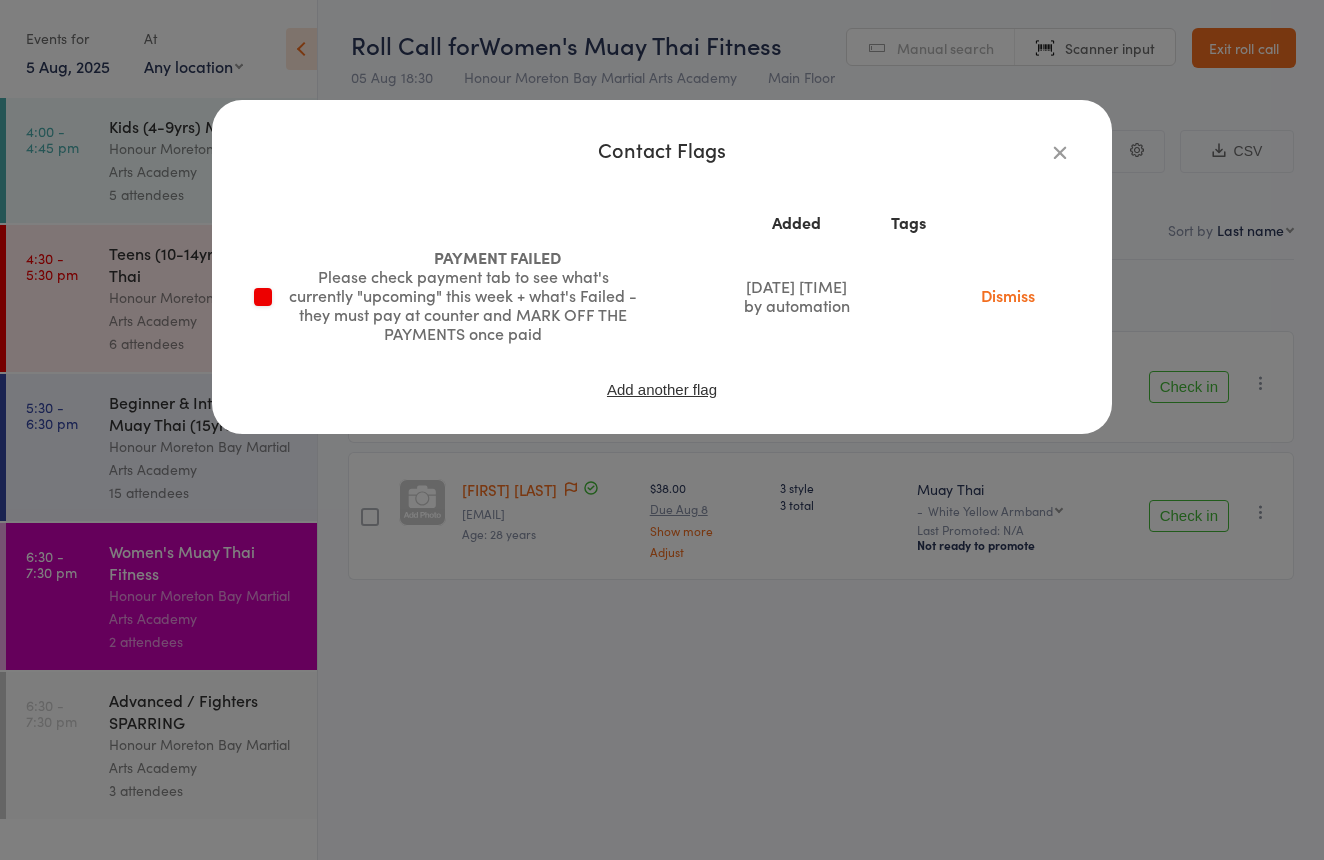 click on "Contact Flags Added Tags PAYMENT FAILED
Please check payment tab to see what's currently "upcoming" this week + what's Failed - they must pay at counter and MARK OFF THE PAYMENTS once paid
Jul 18, 2025 10:42am by automation Dismiss Add another flag" at bounding box center (662, 430) 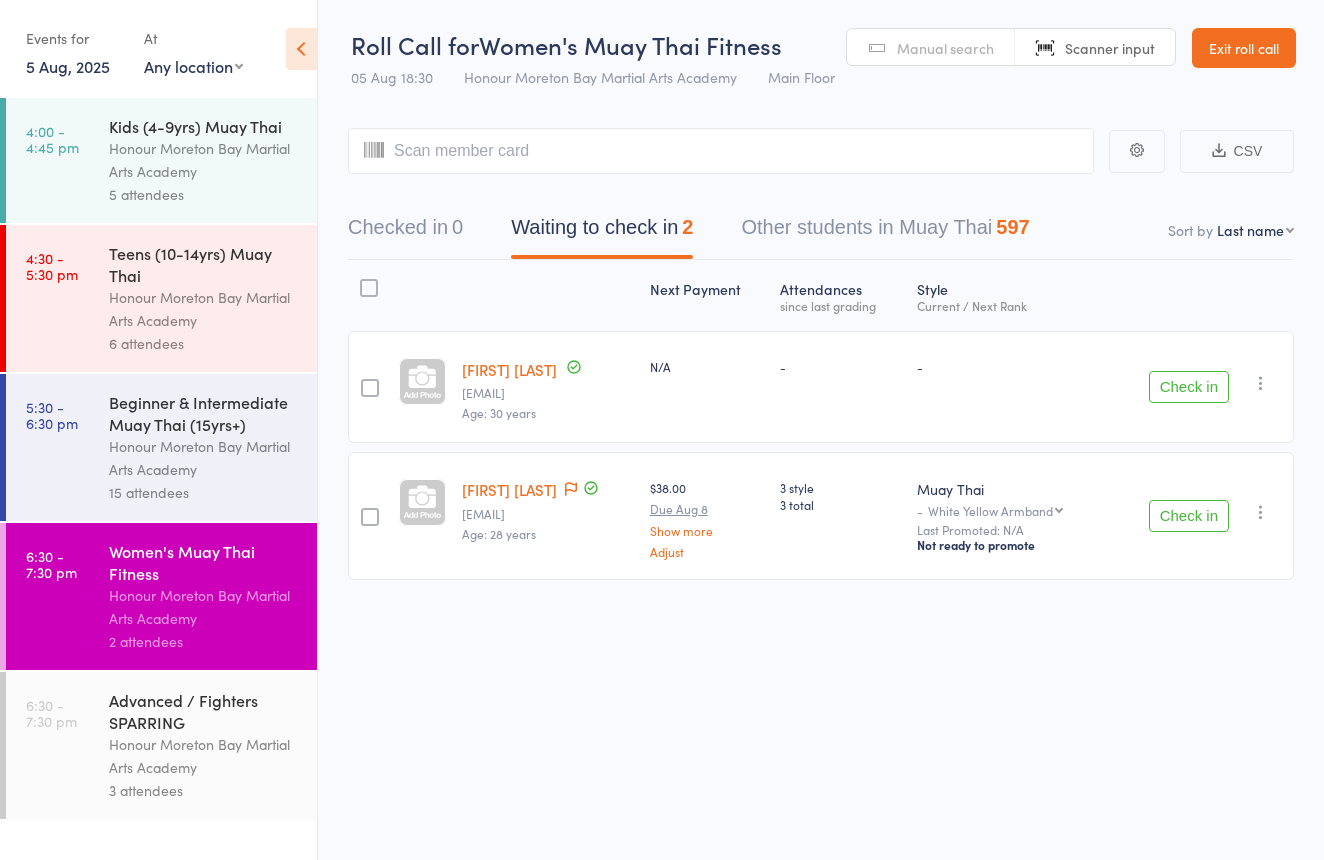 click on "6:30 - 7:30 pm Advanced / Fighters SPARRING Honour Moreton Bay Martial Arts Academy 3 attendees" at bounding box center (161, 745) 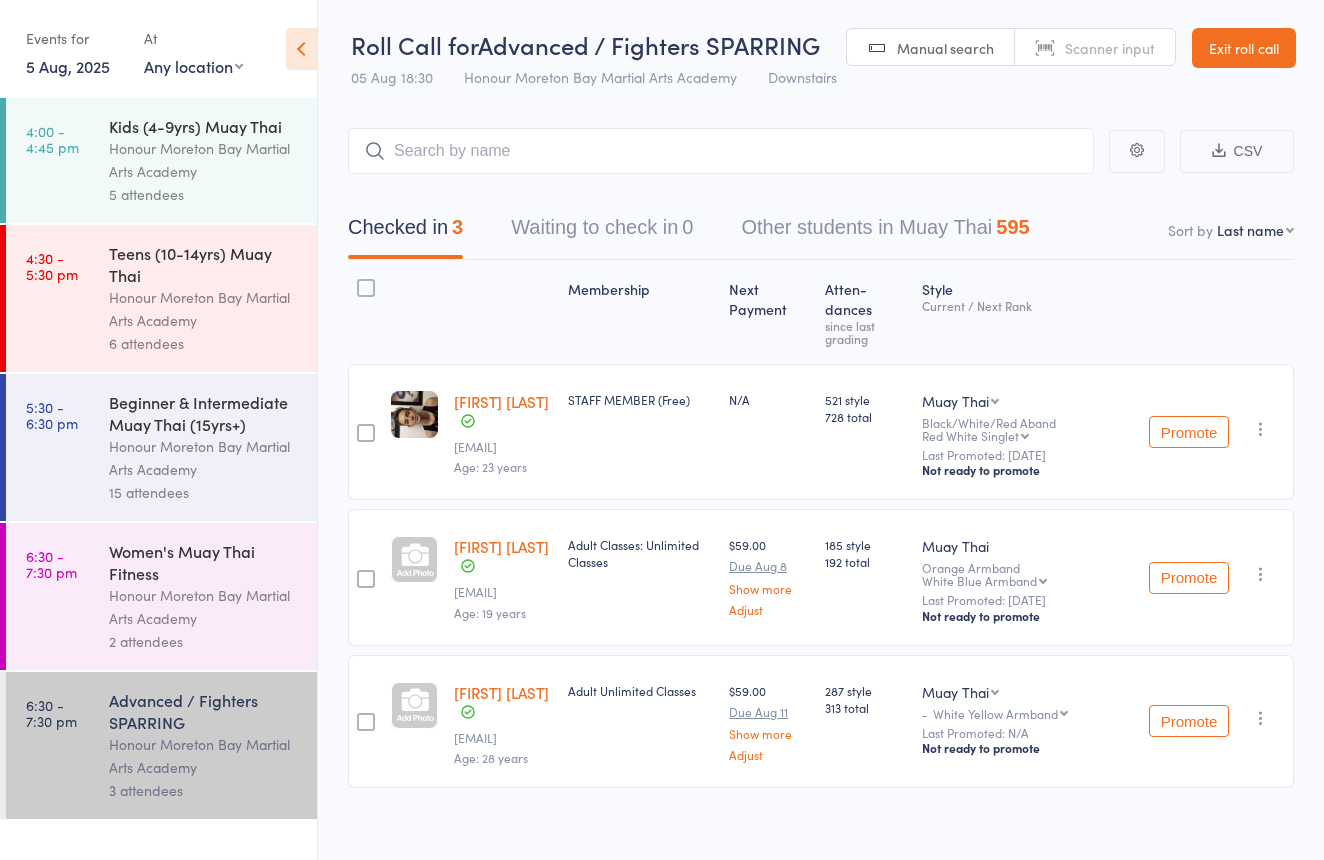 click on "Scanner input" at bounding box center (1095, 48) 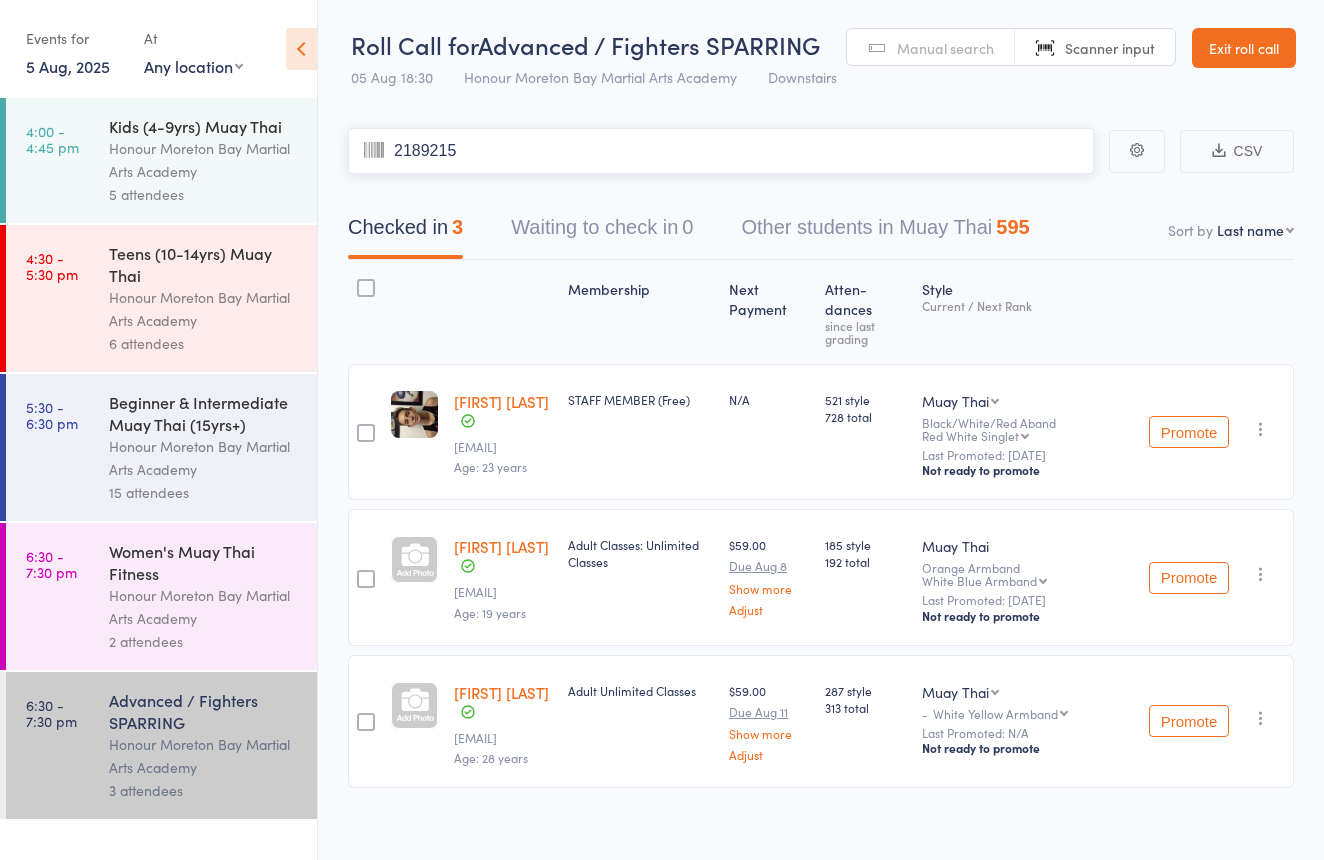 type on "2189215" 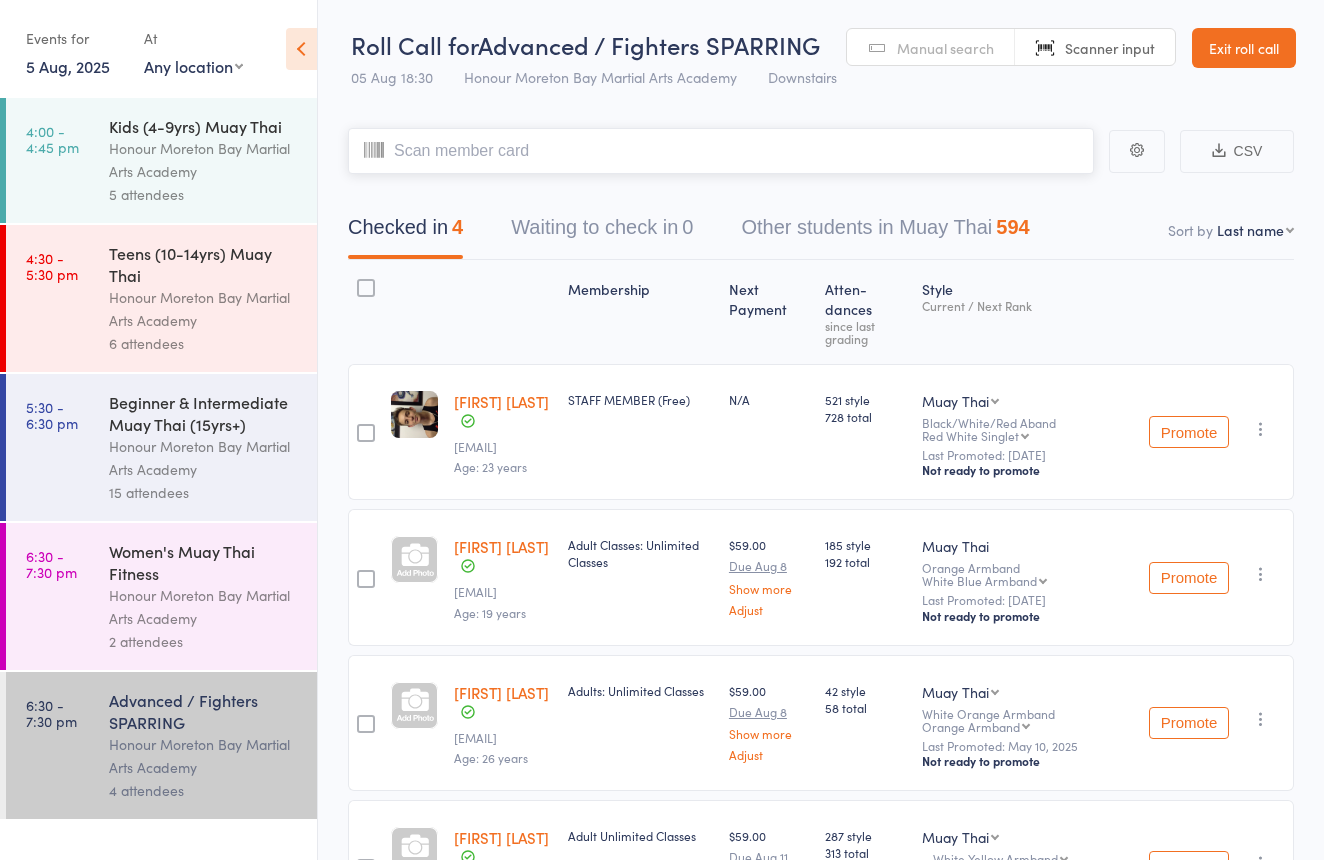 click on "Waiting to check in  0" at bounding box center [602, 232] 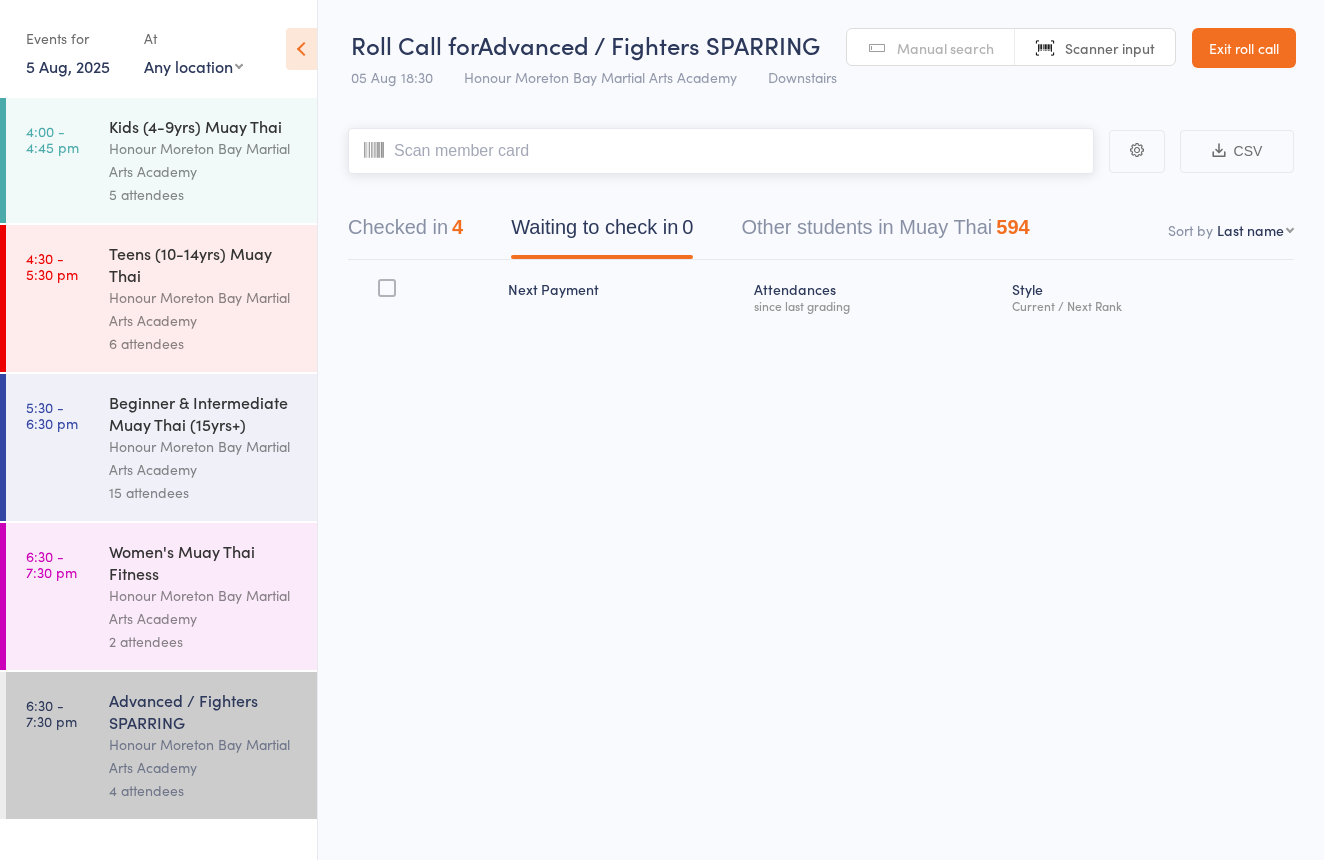 click on "Checked in  4" at bounding box center [405, 232] 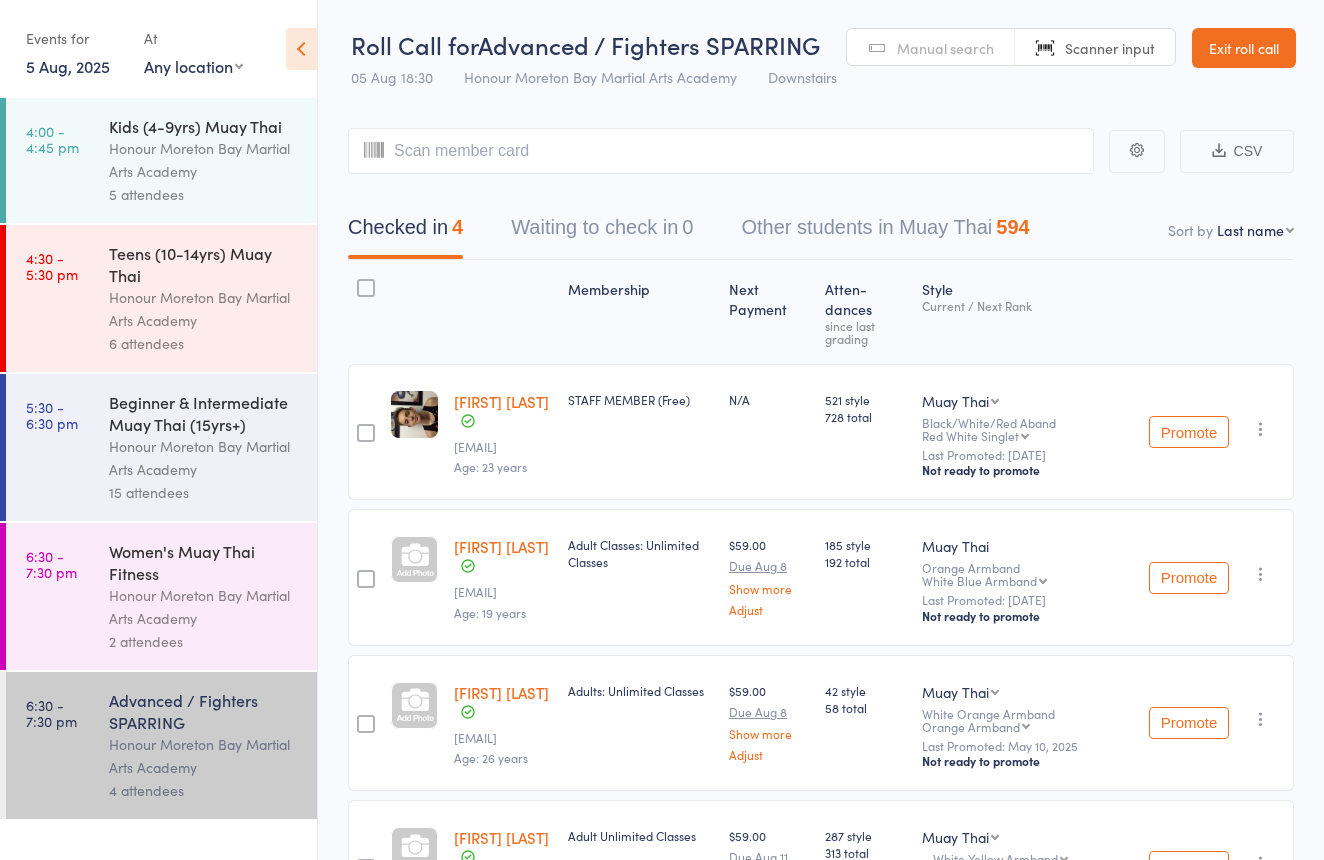 click on "Honour Moreton Bay Martial Arts Academy" at bounding box center [204, 607] 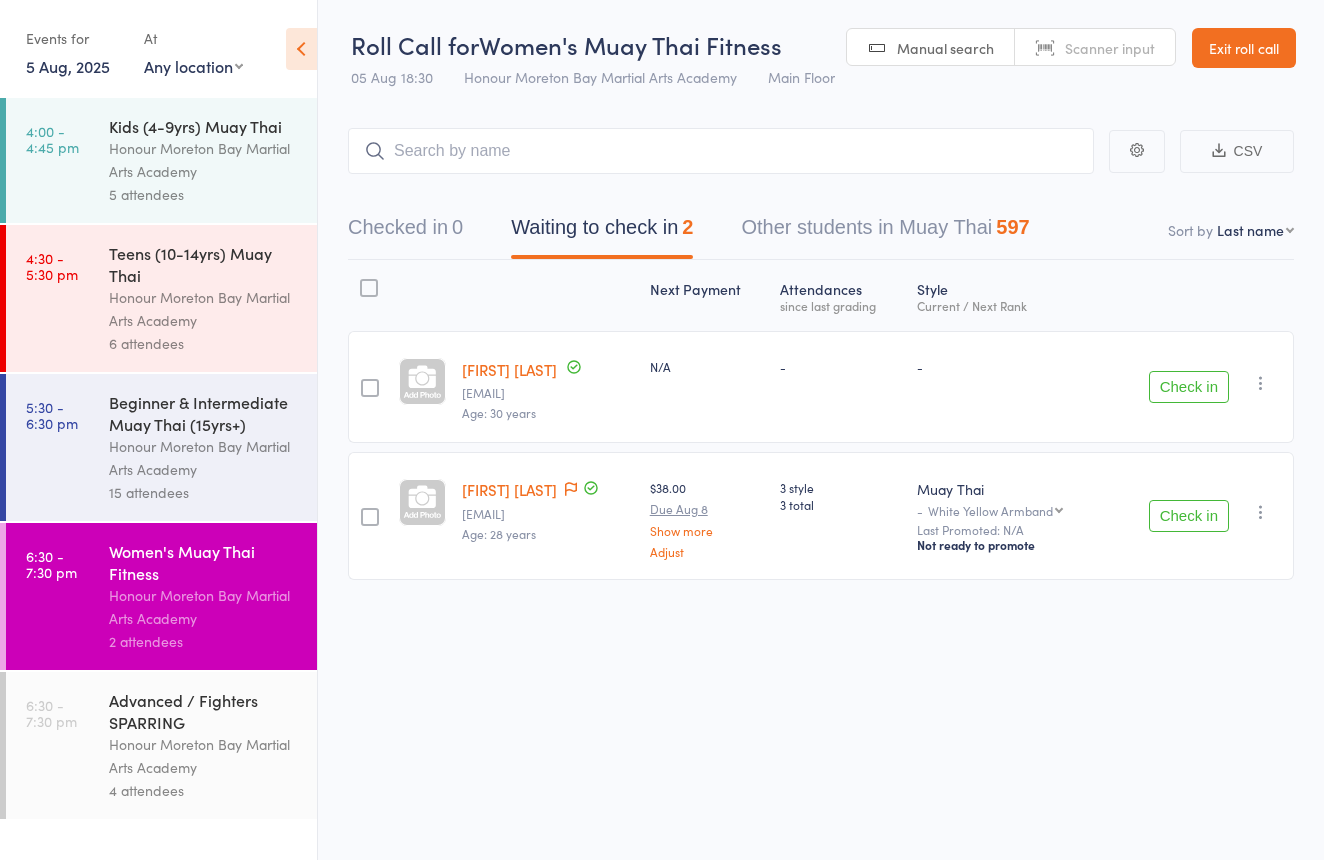 click on "Check in" at bounding box center [1189, 516] 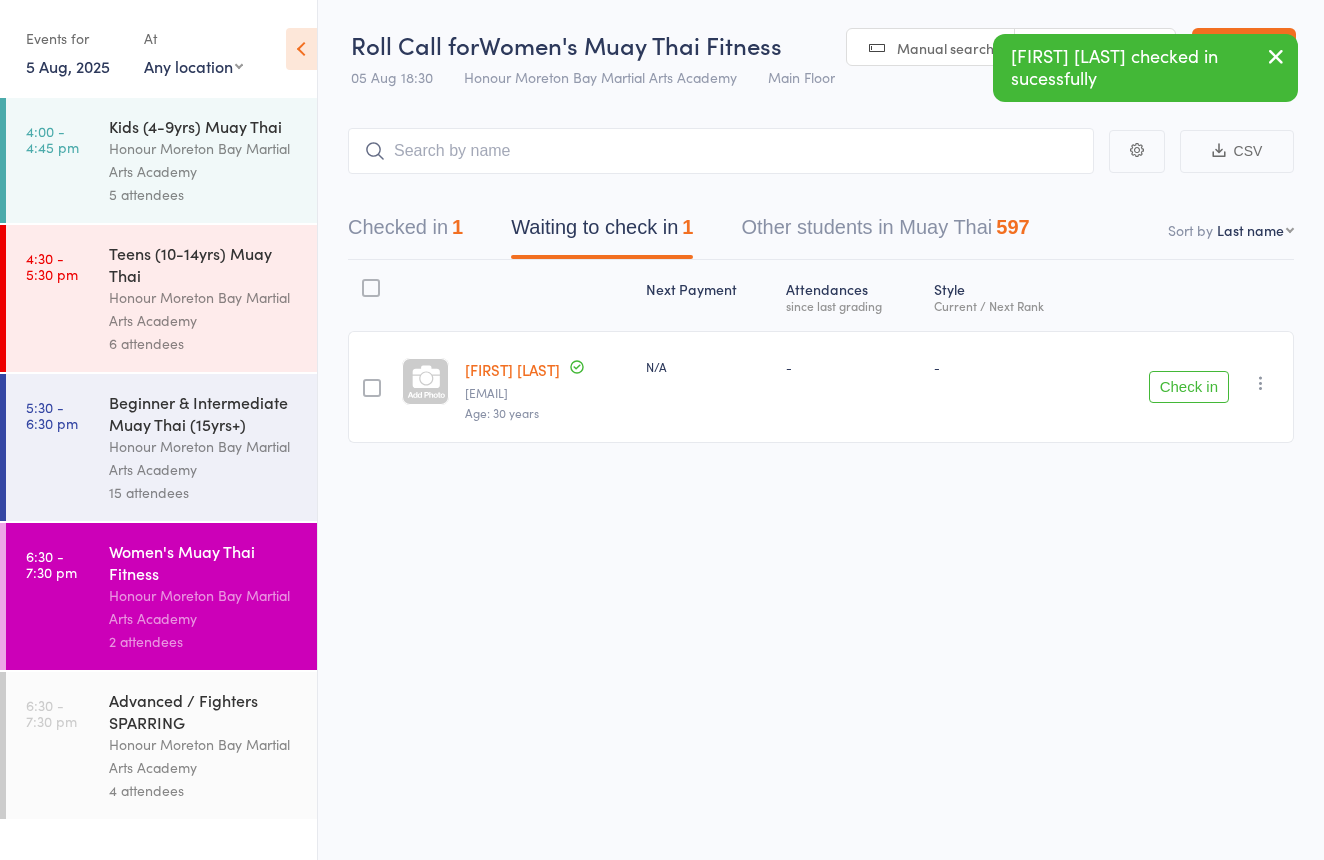 click on "Checked in  1" at bounding box center [405, 232] 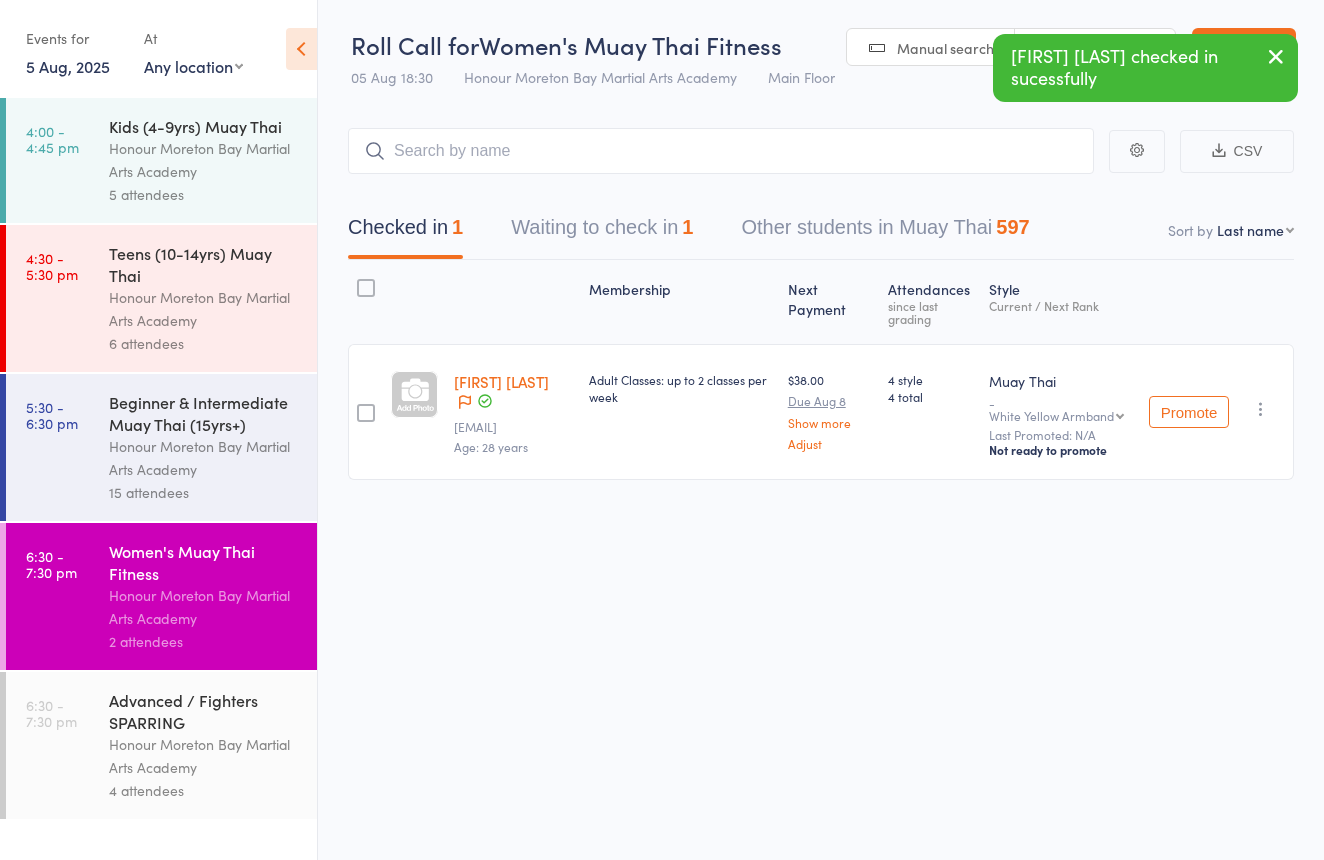 click on "[FIRST] [LAST]" at bounding box center (501, 381) 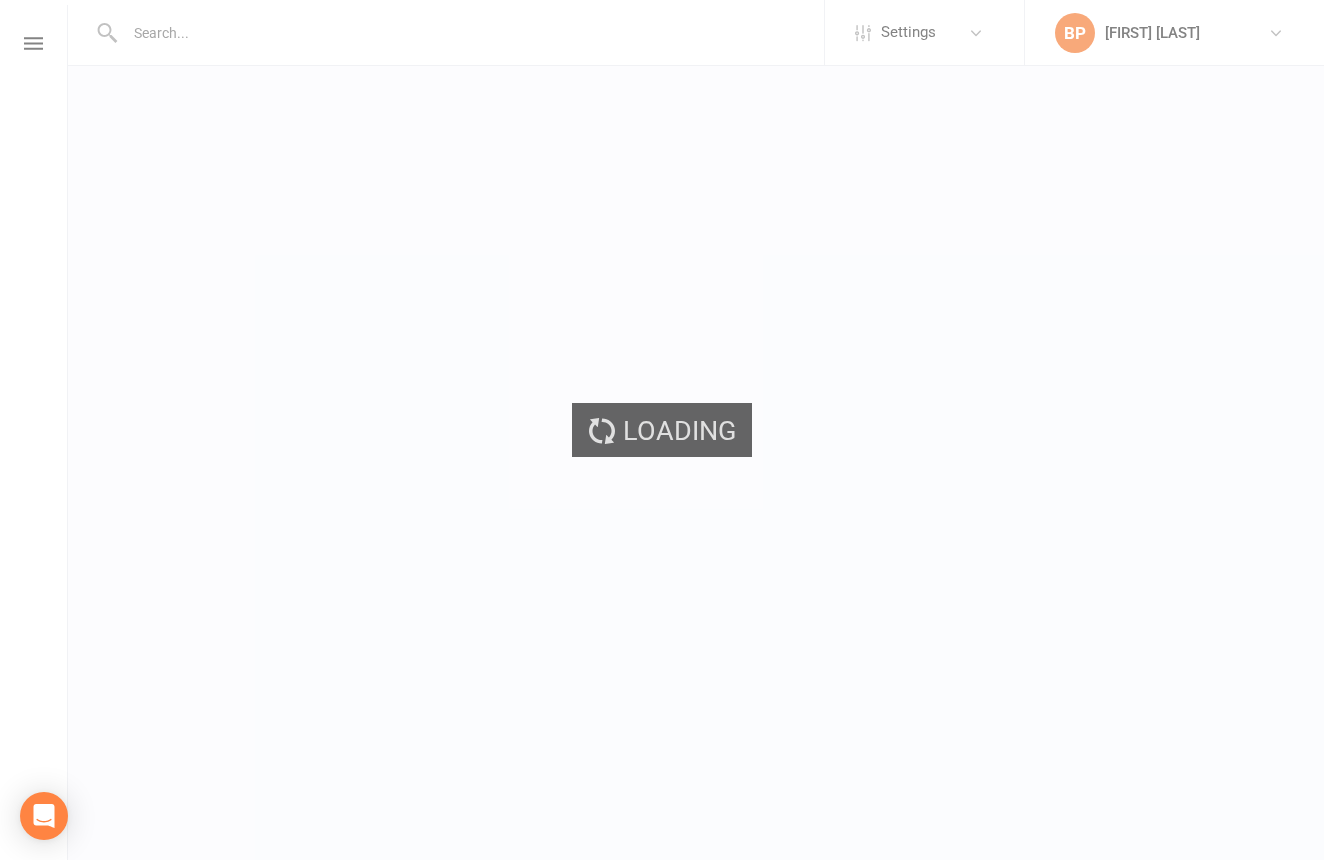 scroll, scrollTop: 0, scrollLeft: 0, axis: both 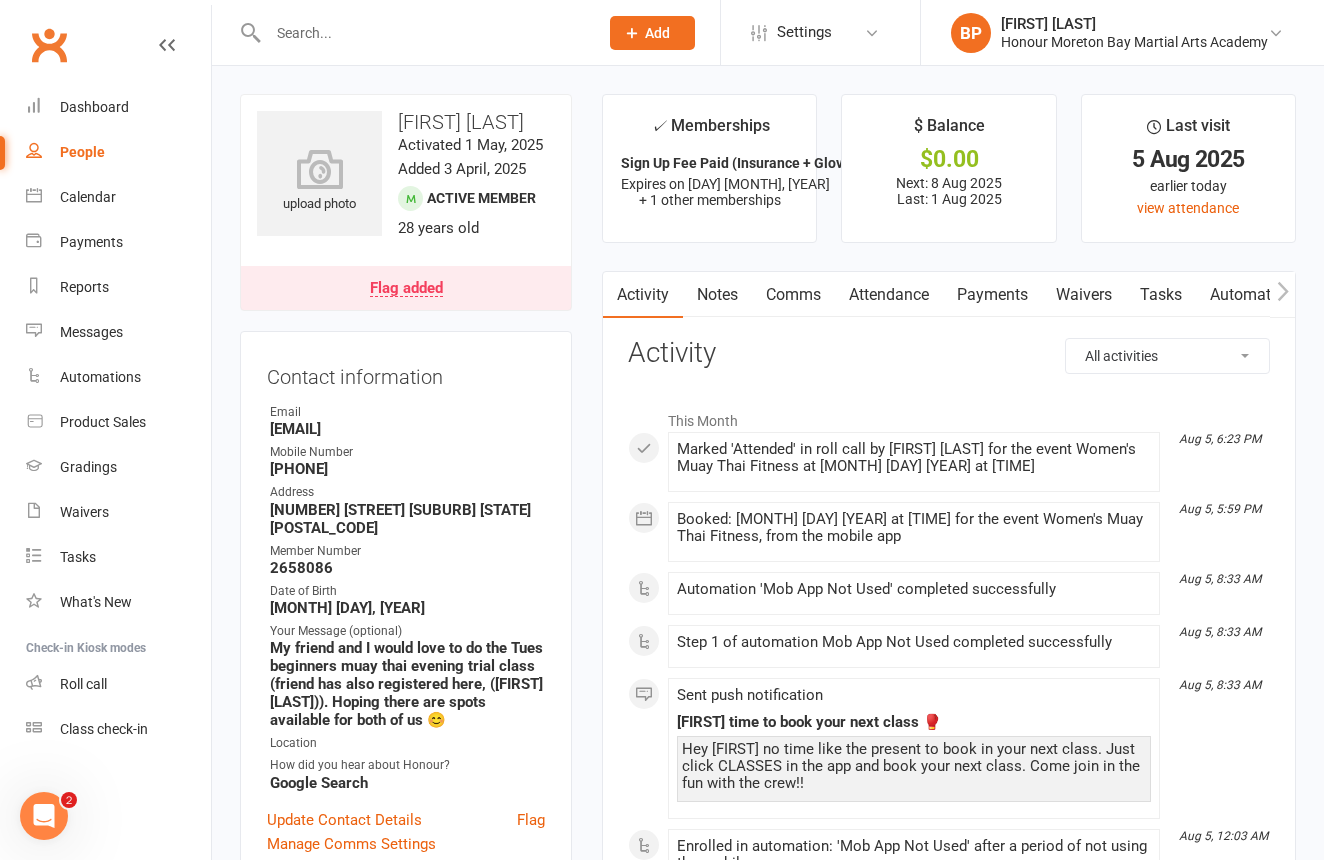 click on "Payments" at bounding box center (992, 295) 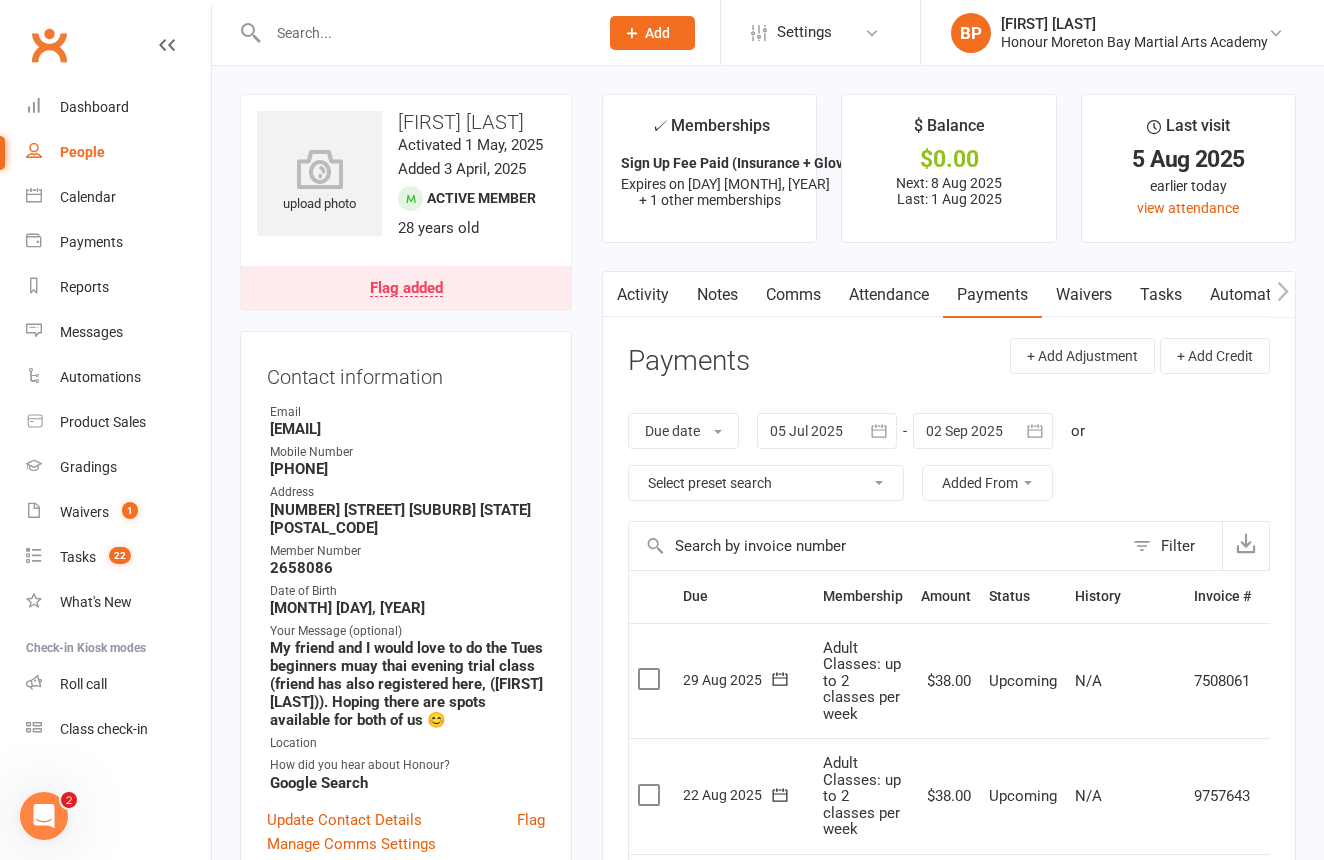 scroll, scrollTop: 0, scrollLeft: 0, axis: both 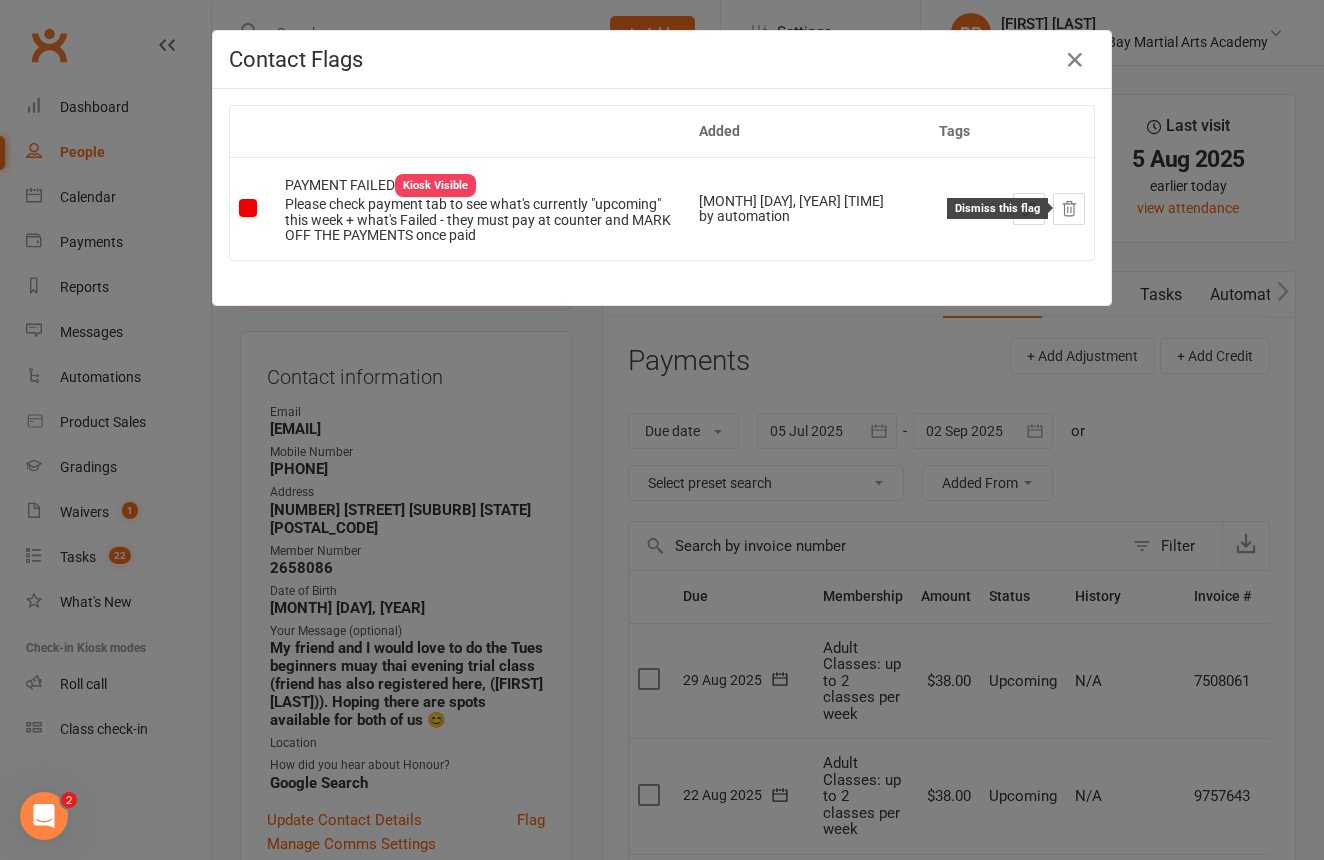 click at bounding box center (1069, 209) 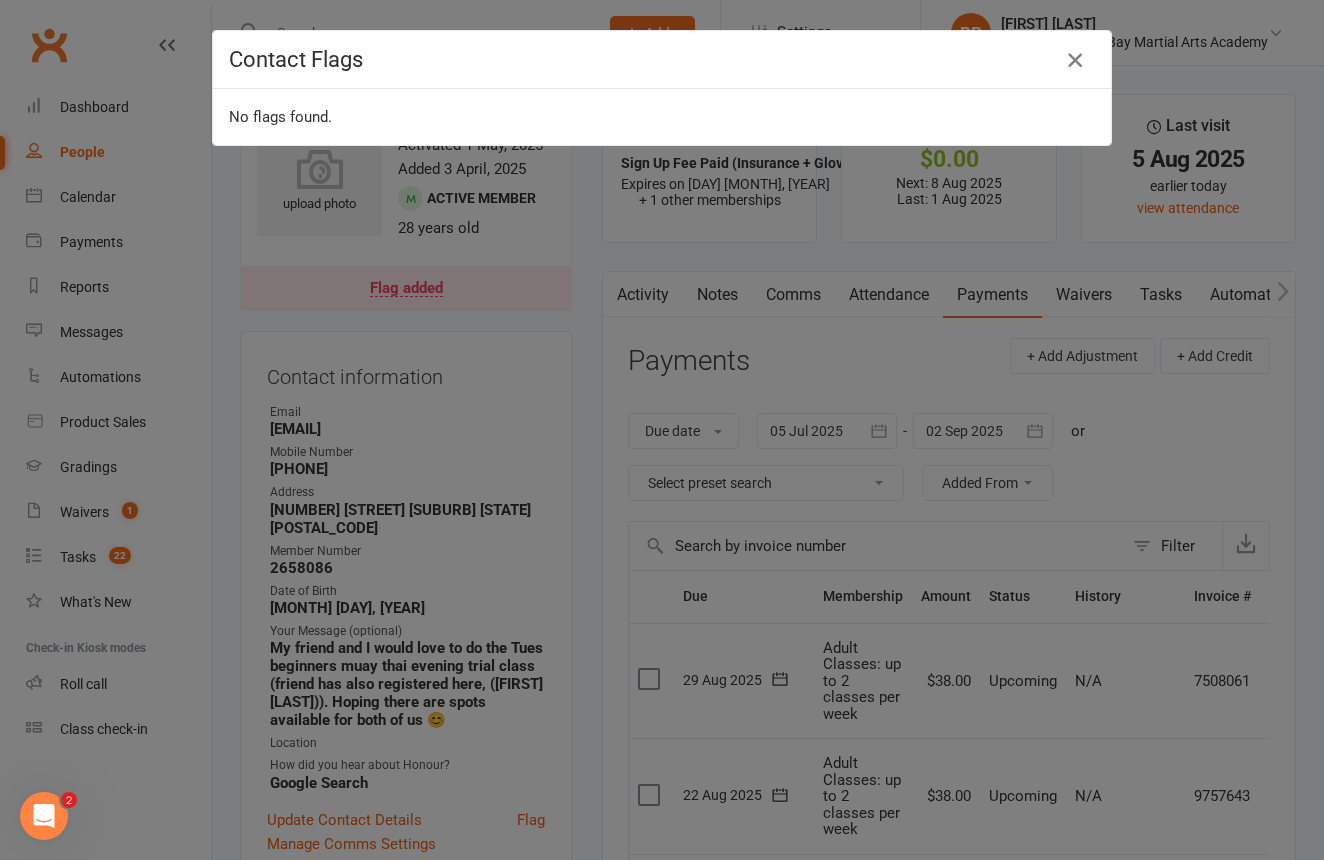 click at bounding box center [1075, 60] 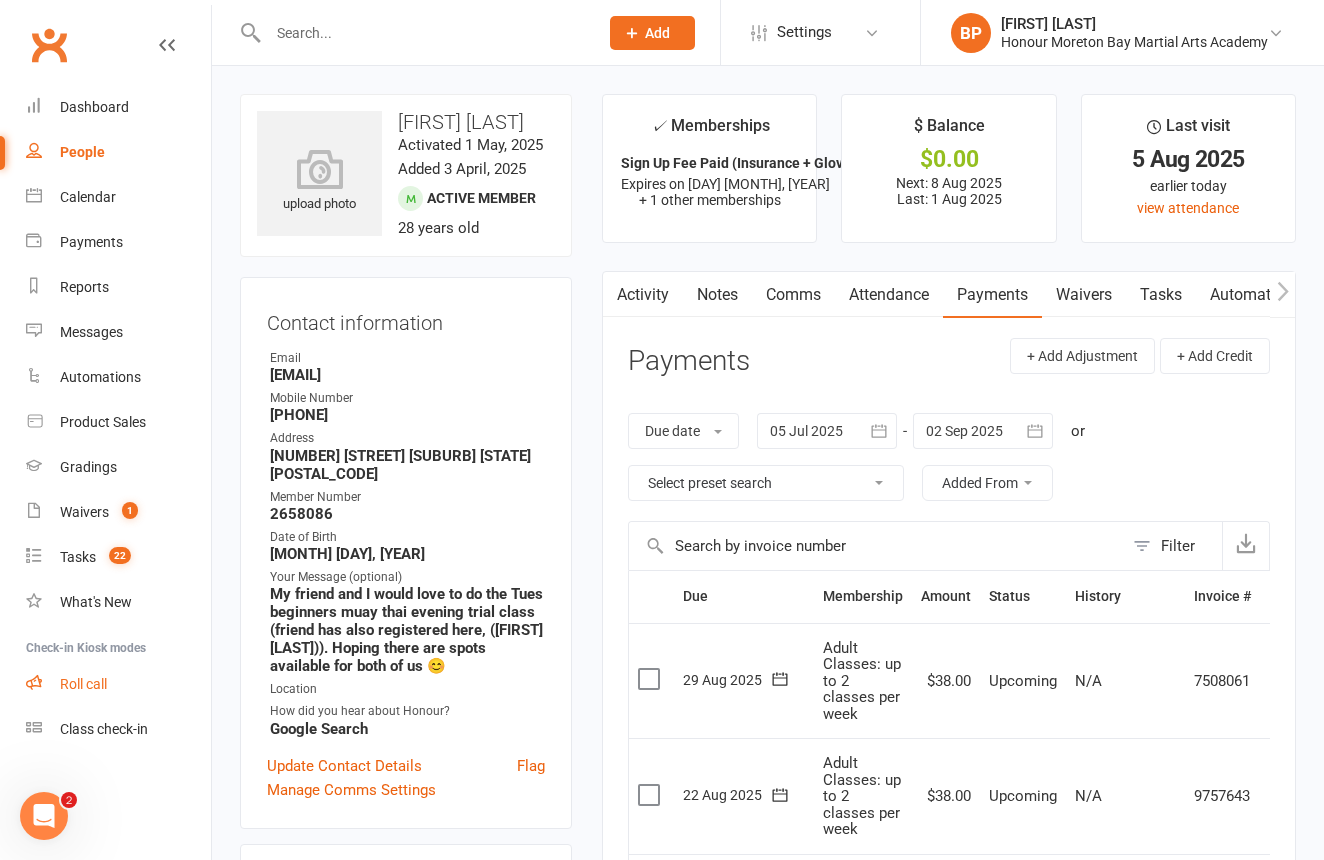 click on "Roll call" at bounding box center (118, 684) 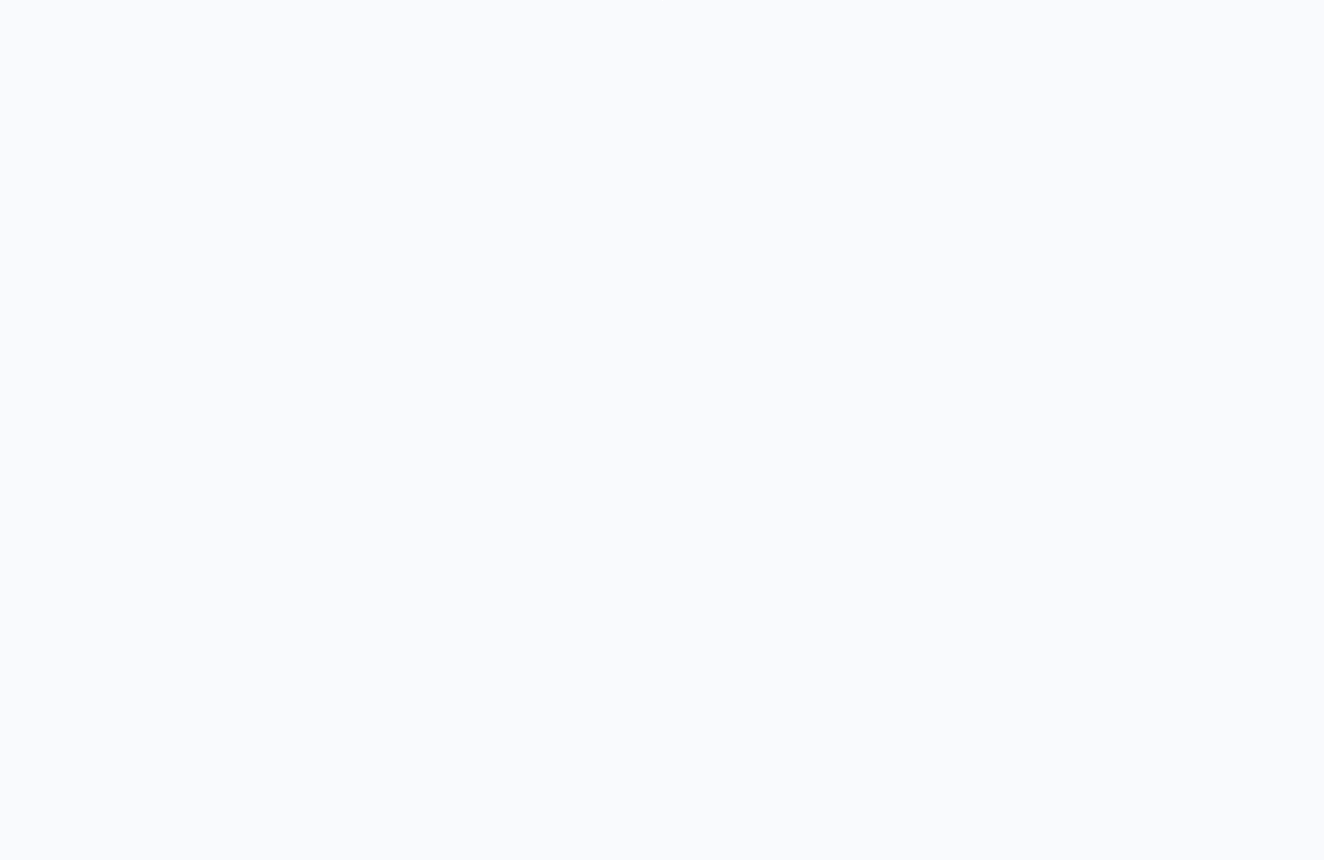 scroll, scrollTop: 0, scrollLeft: 0, axis: both 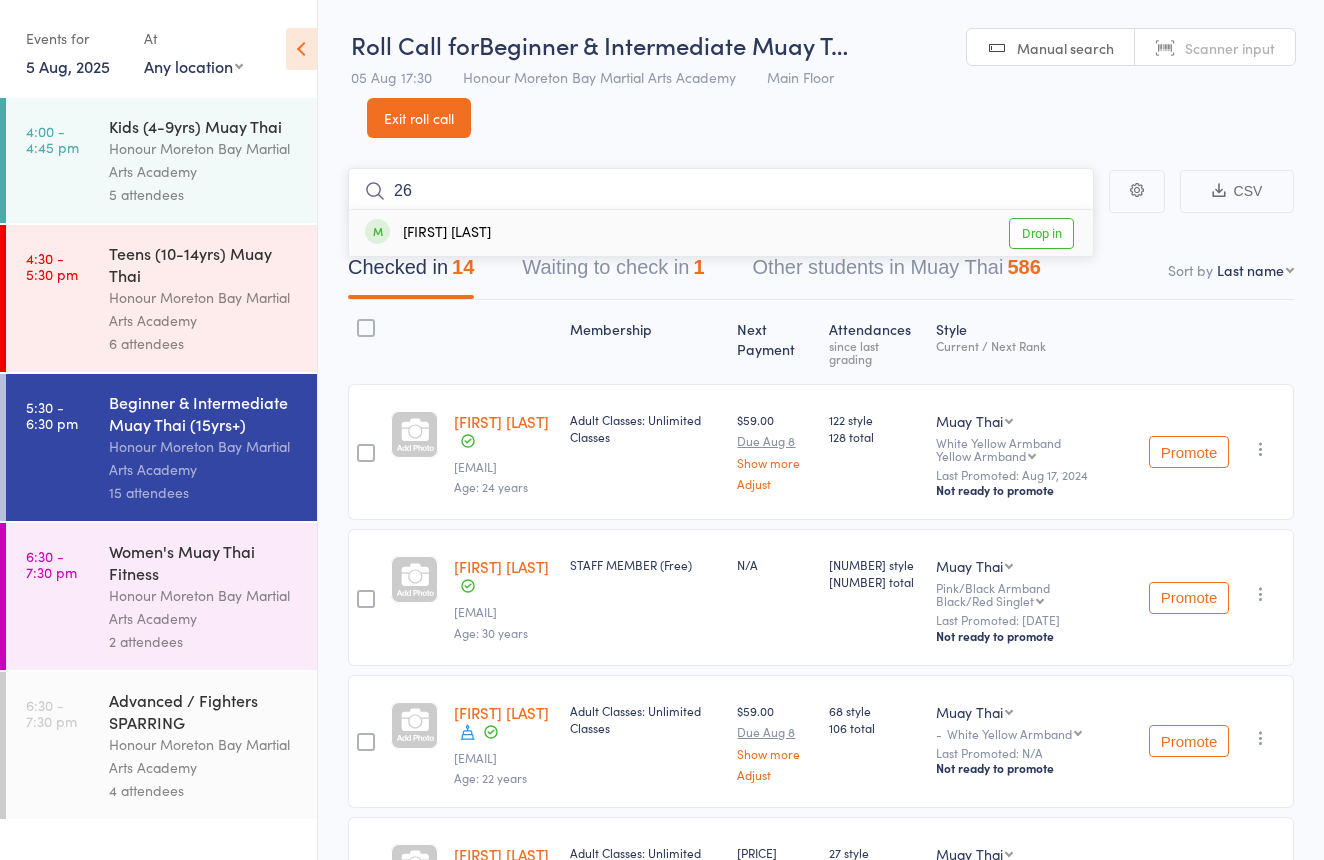 type on "2" 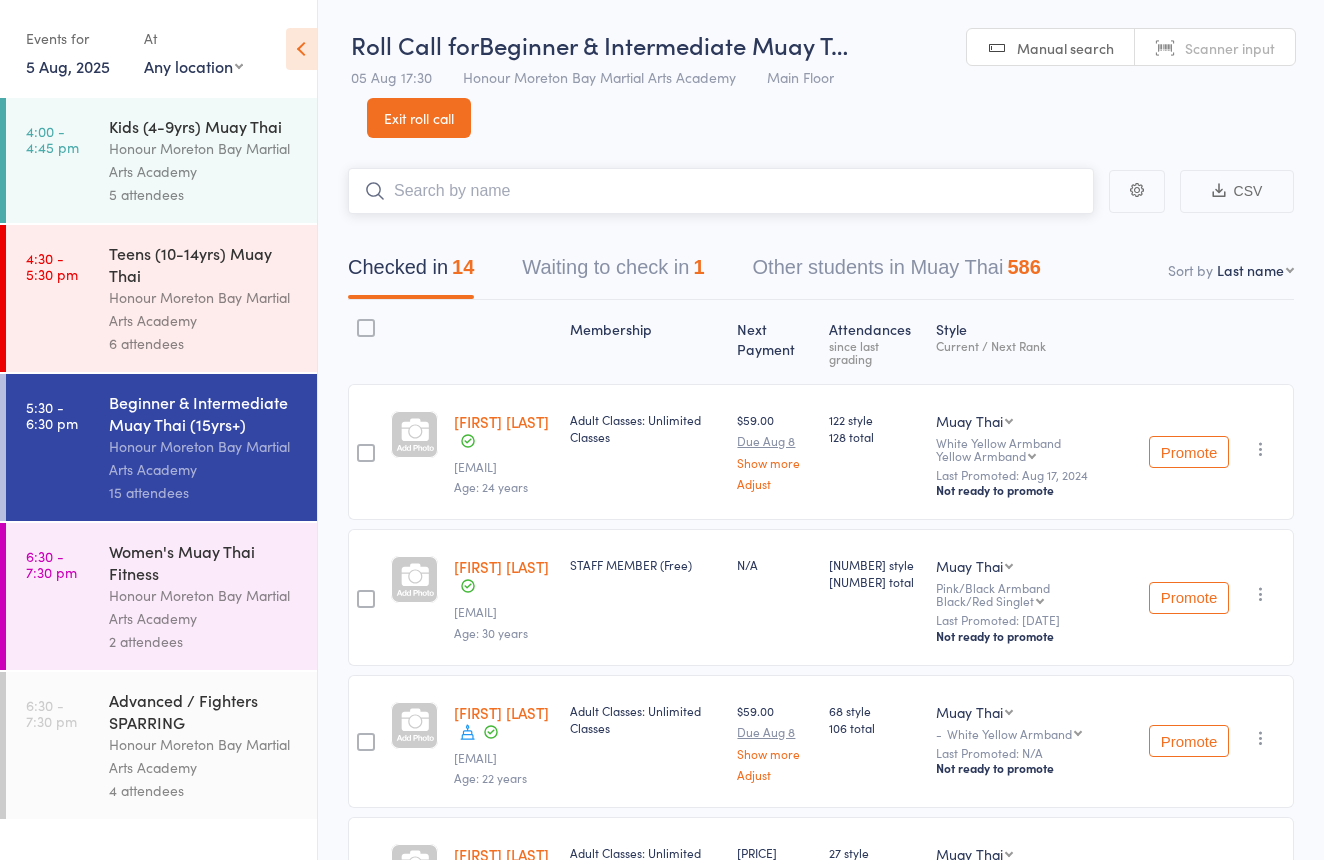 type 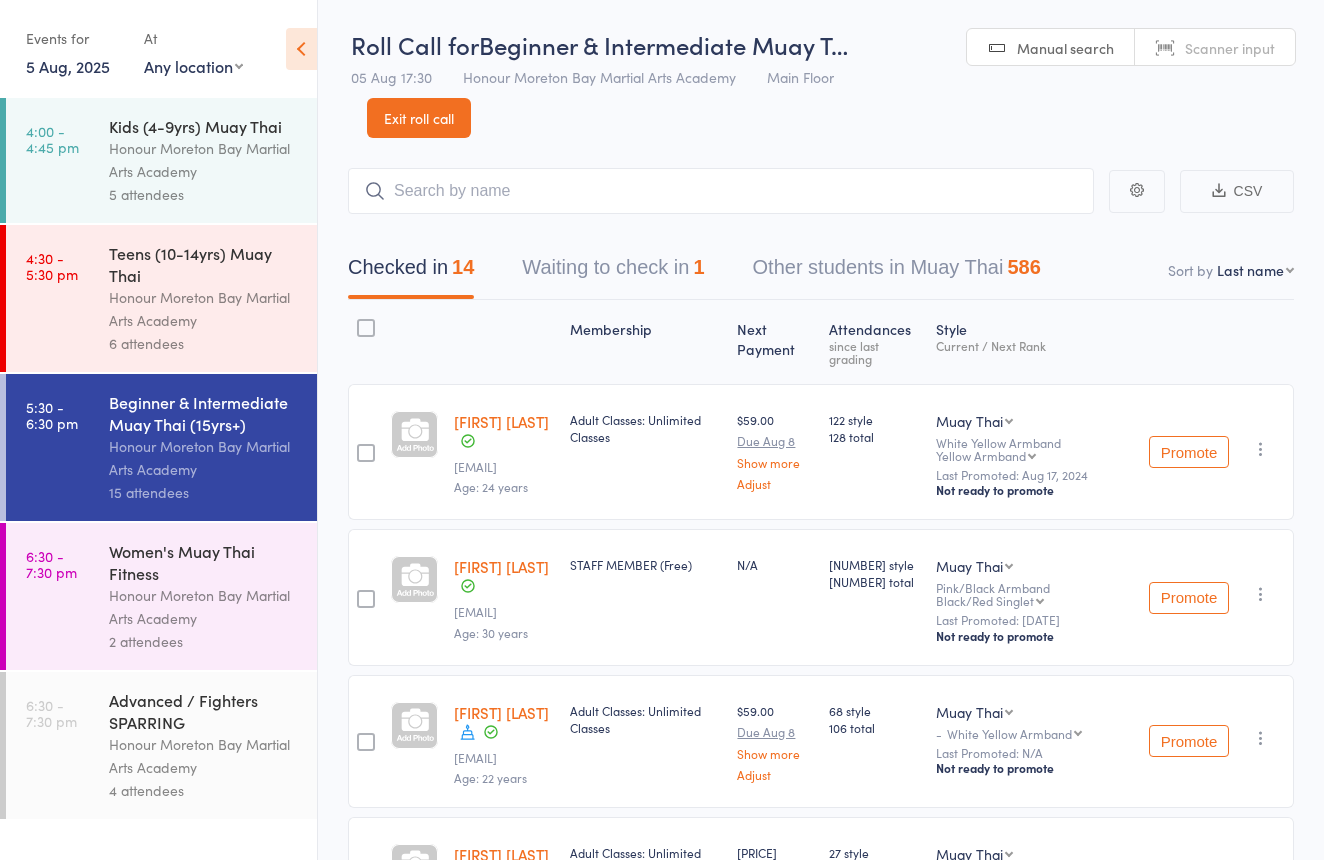 click on "Honour Moreton Bay Martial Arts Academy" at bounding box center (204, 607) 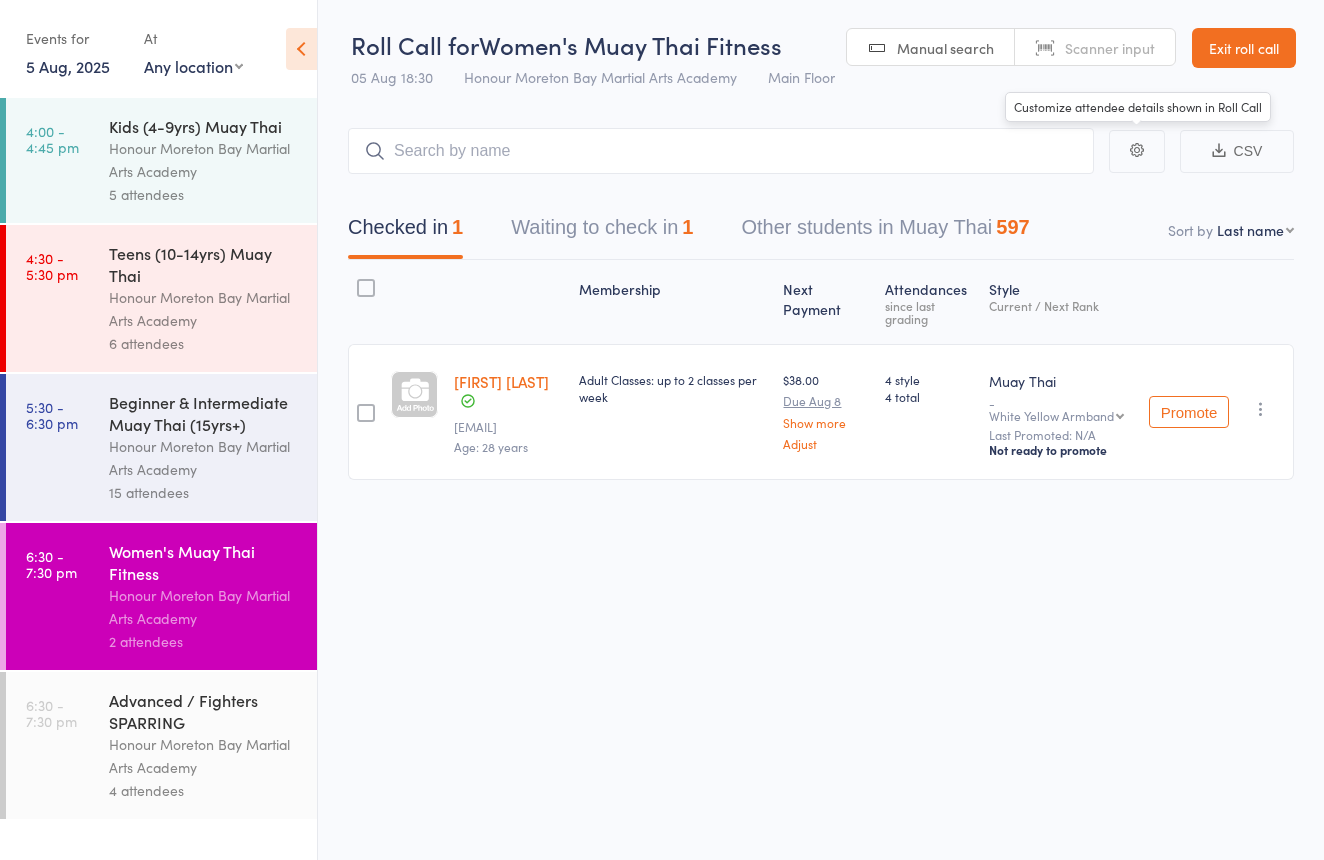 click on "Scanner input" at bounding box center [1095, 48] 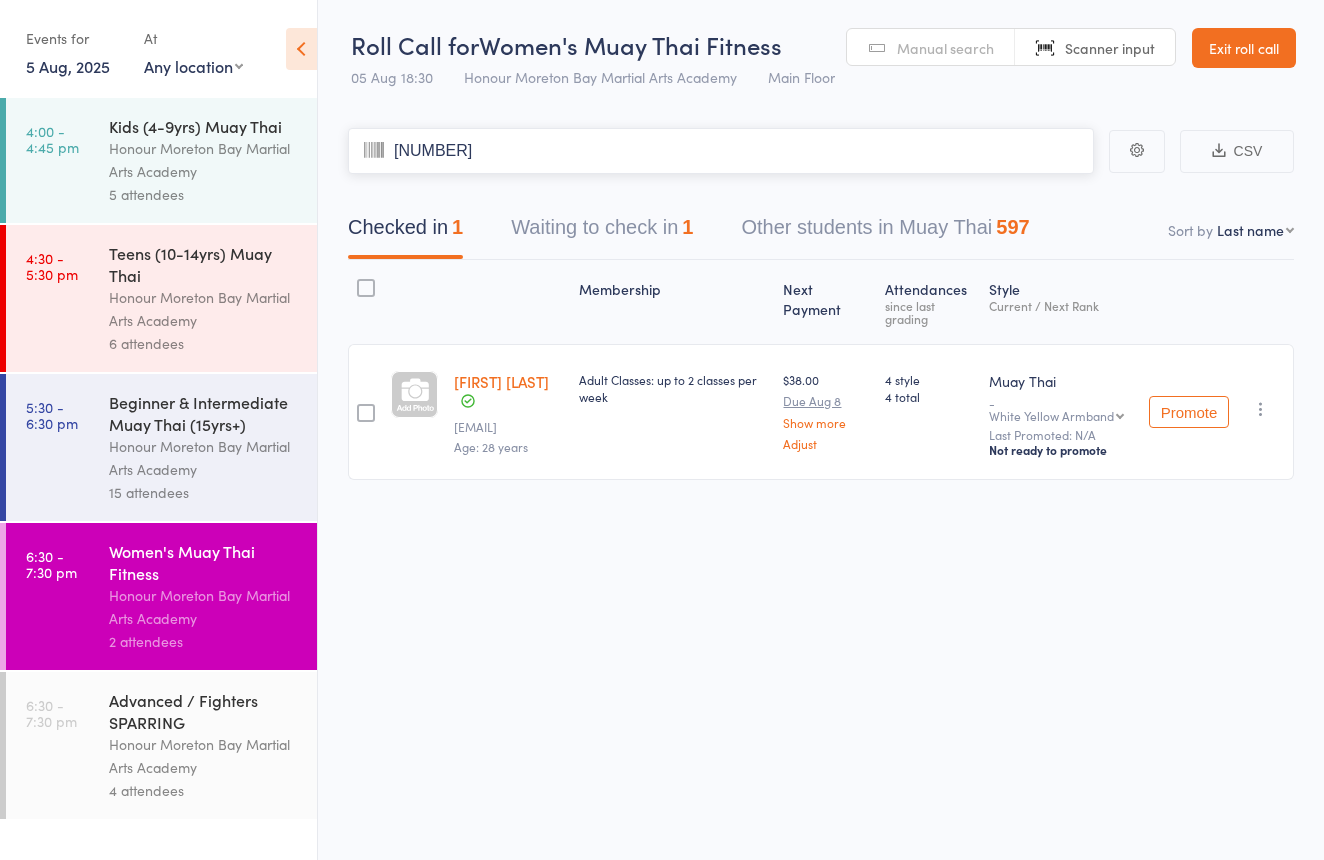 type on "0954" 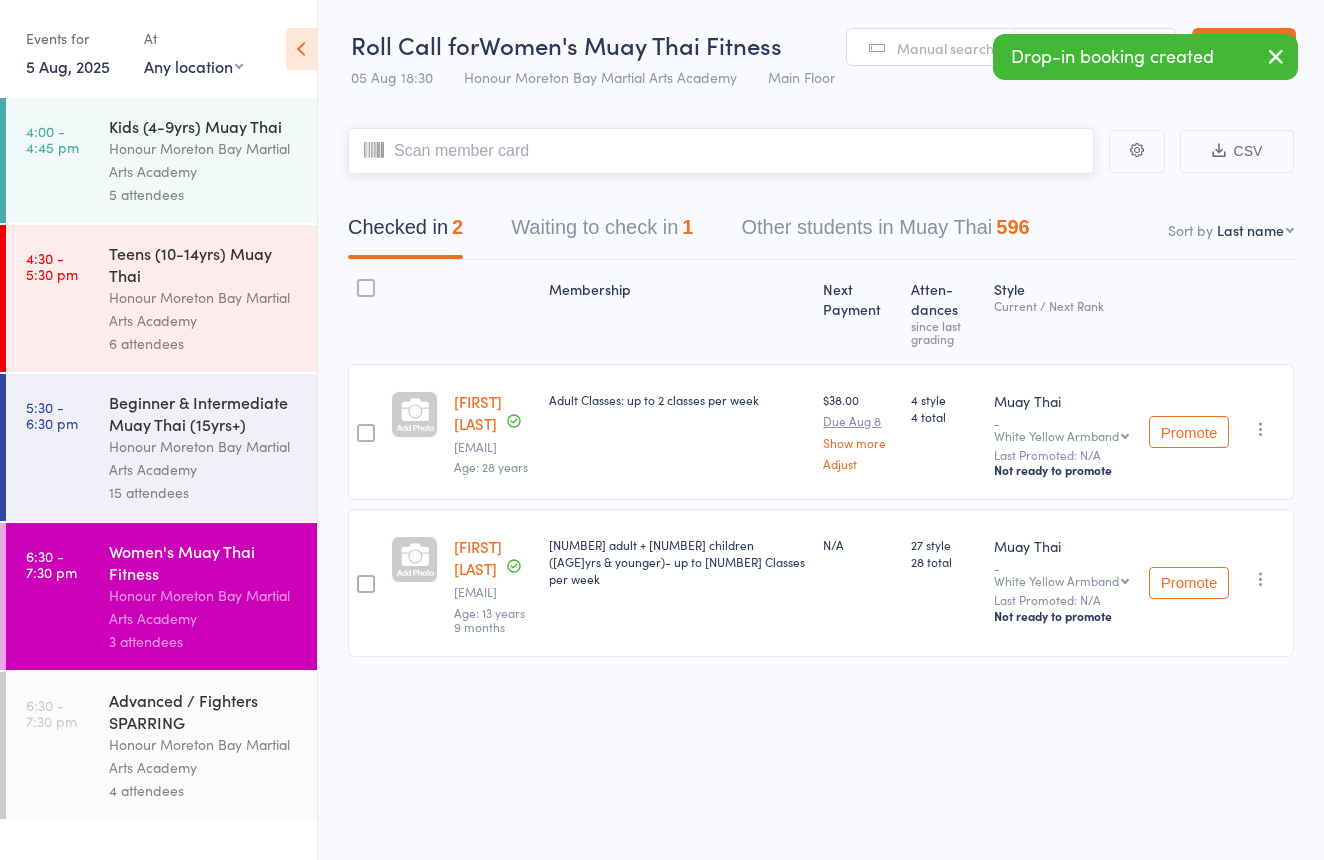 scroll, scrollTop: 0, scrollLeft: 0, axis: both 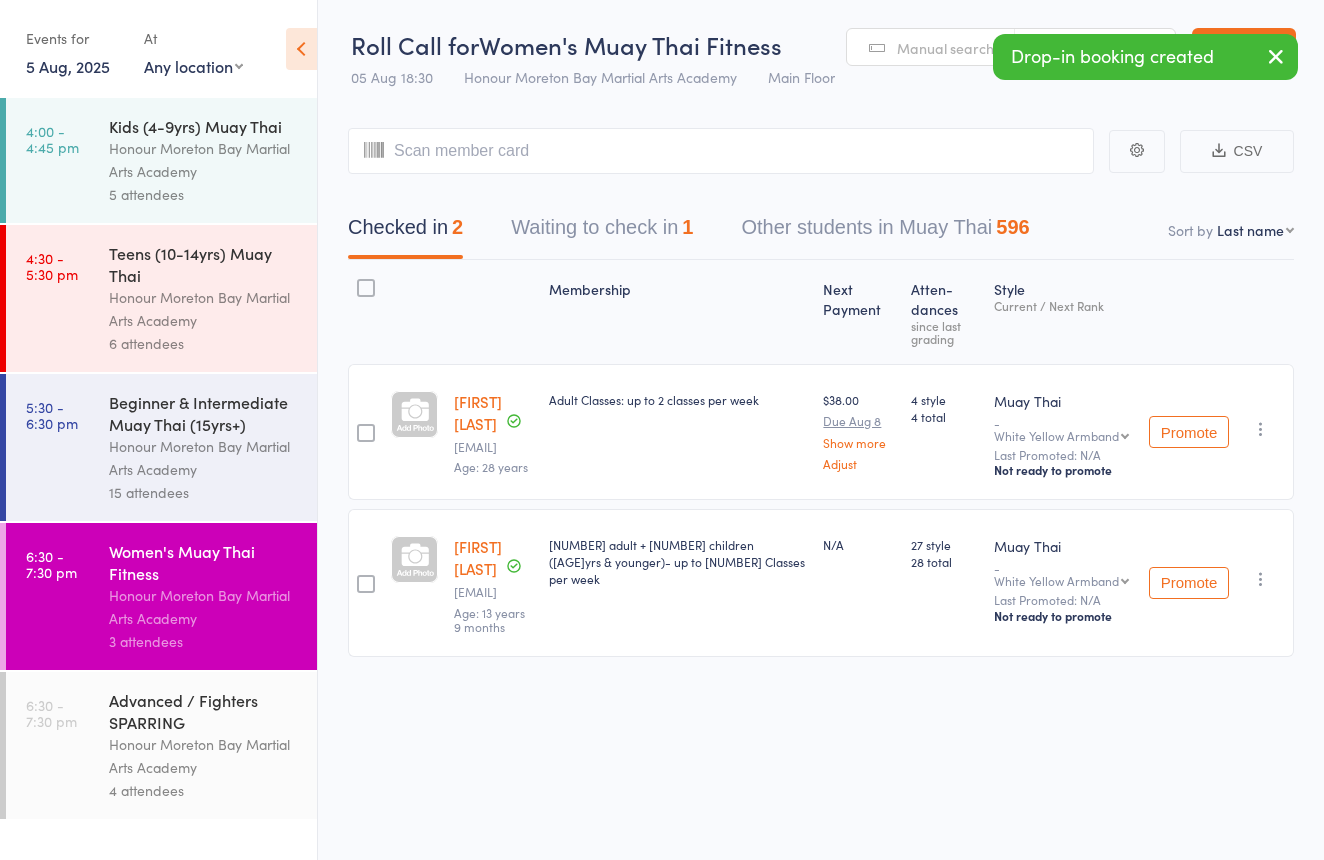 click on "Manual search" at bounding box center [945, 48] 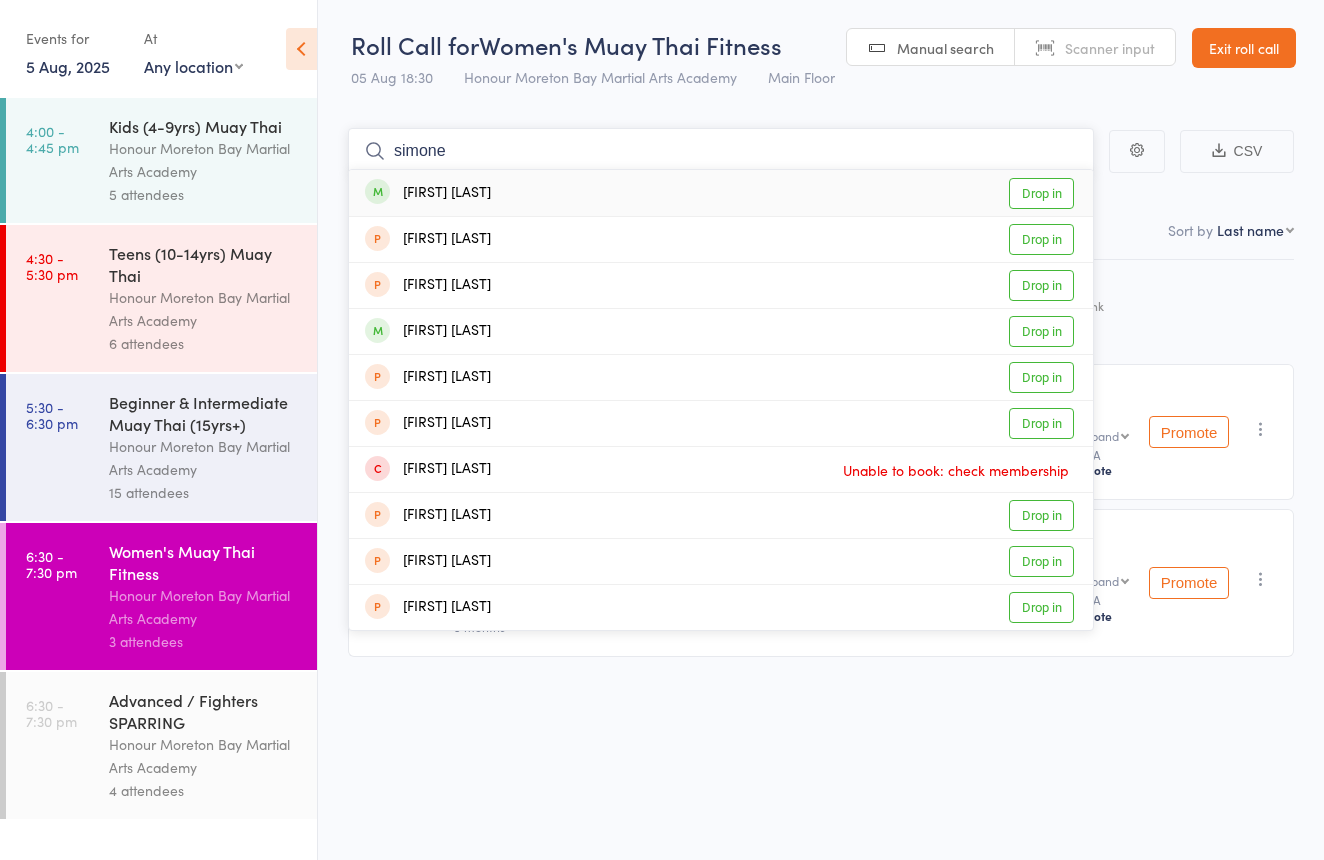 type on "simone" 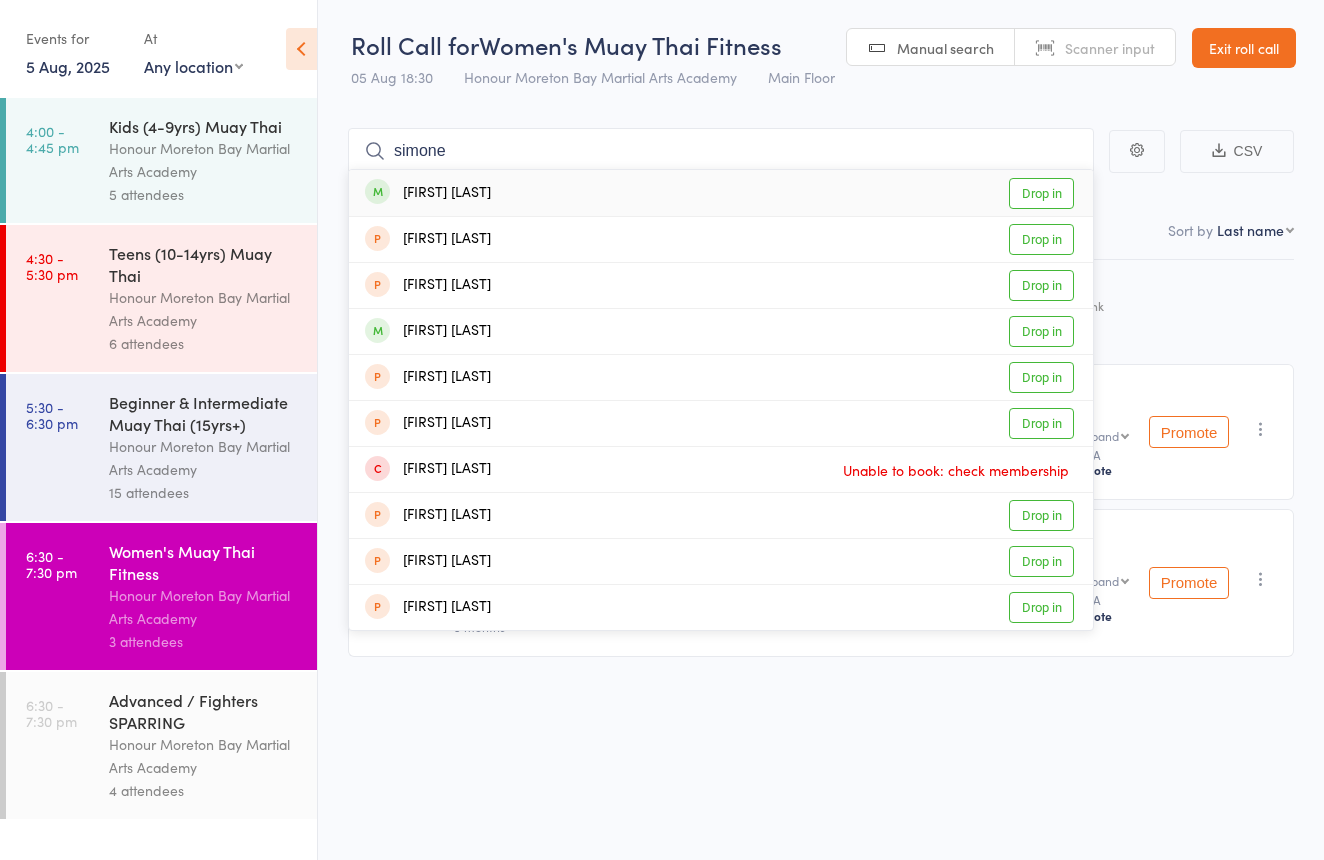click on "Simone Small Drop in" at bounding box center (721, 193) 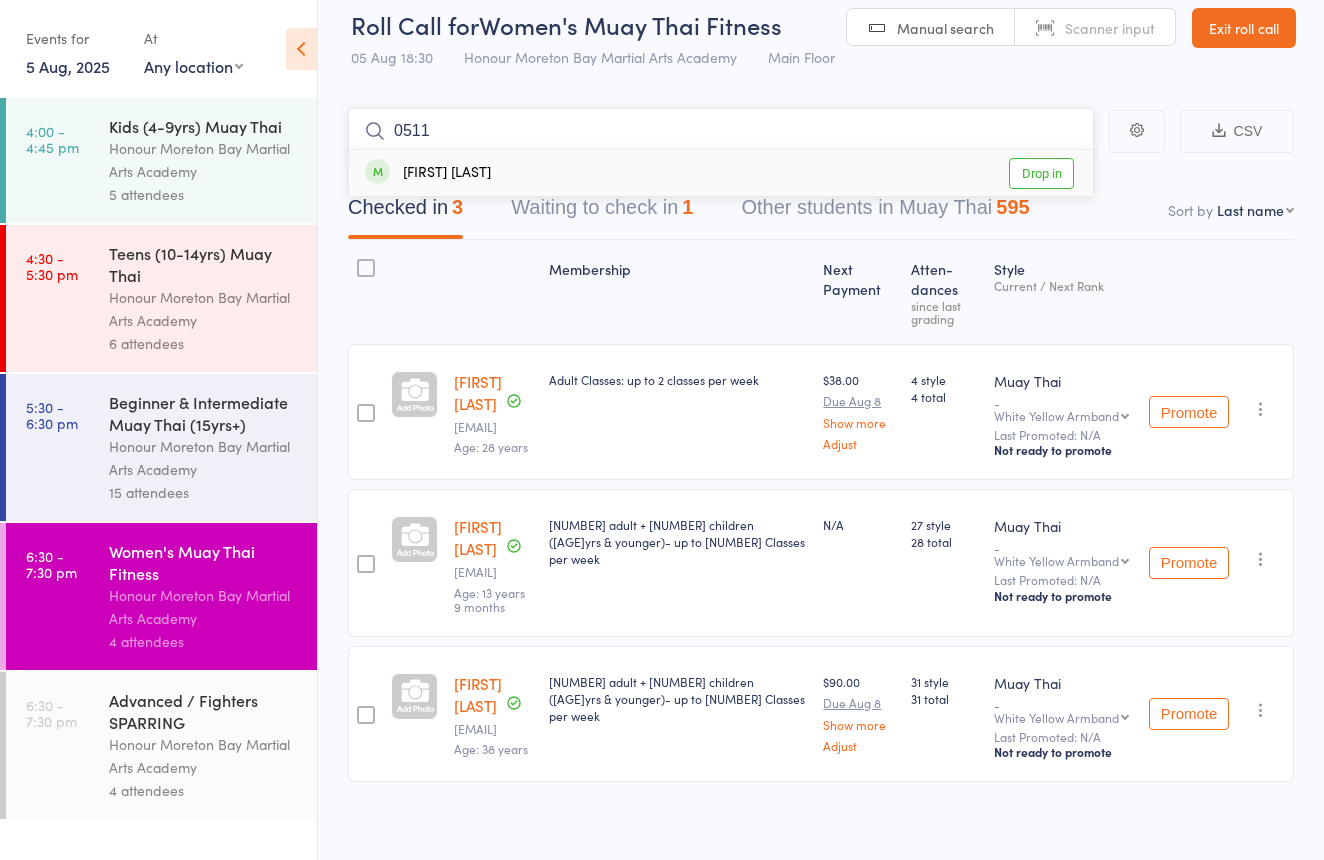 scroll, scrollTop: 19, scrollLeft: 0, axis: vertical 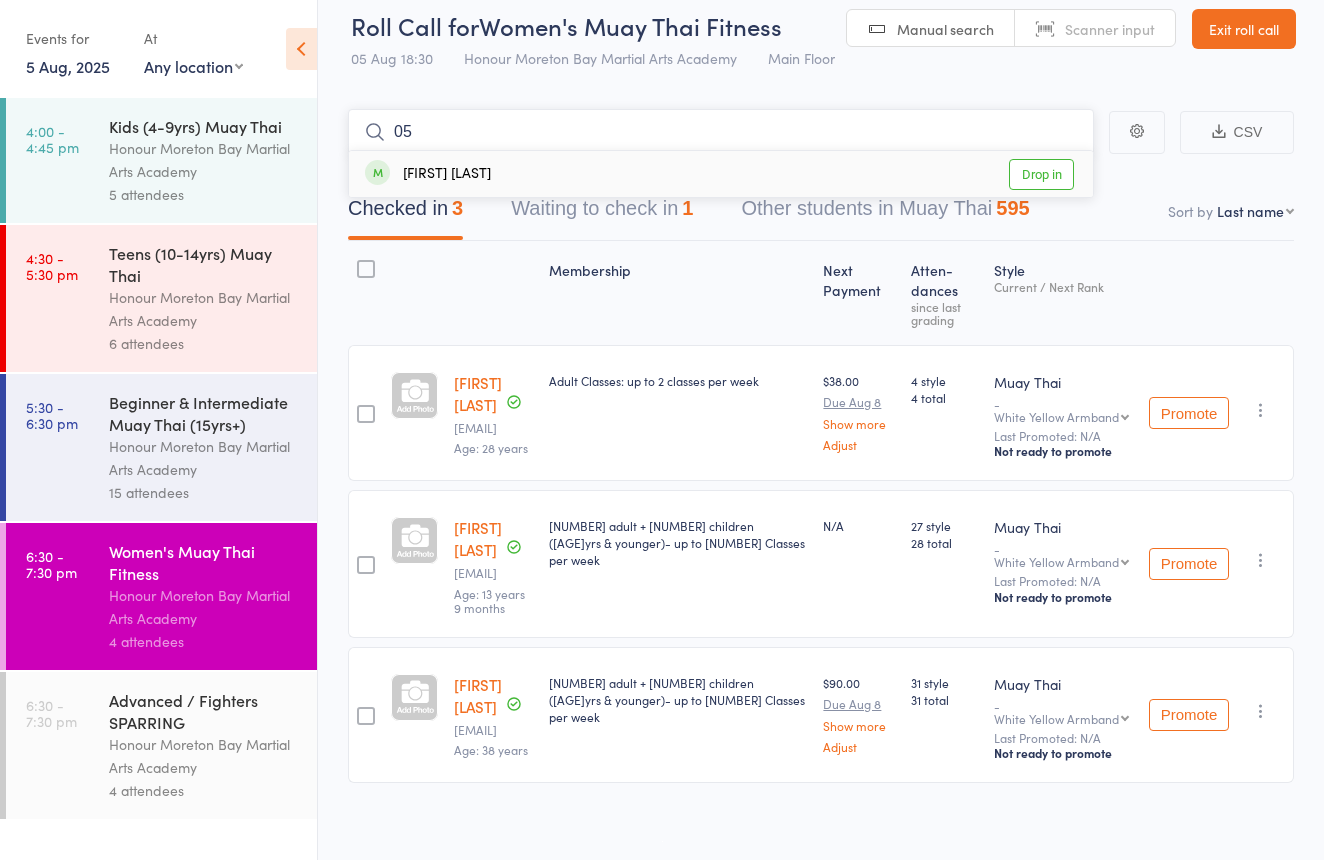 type on "0" 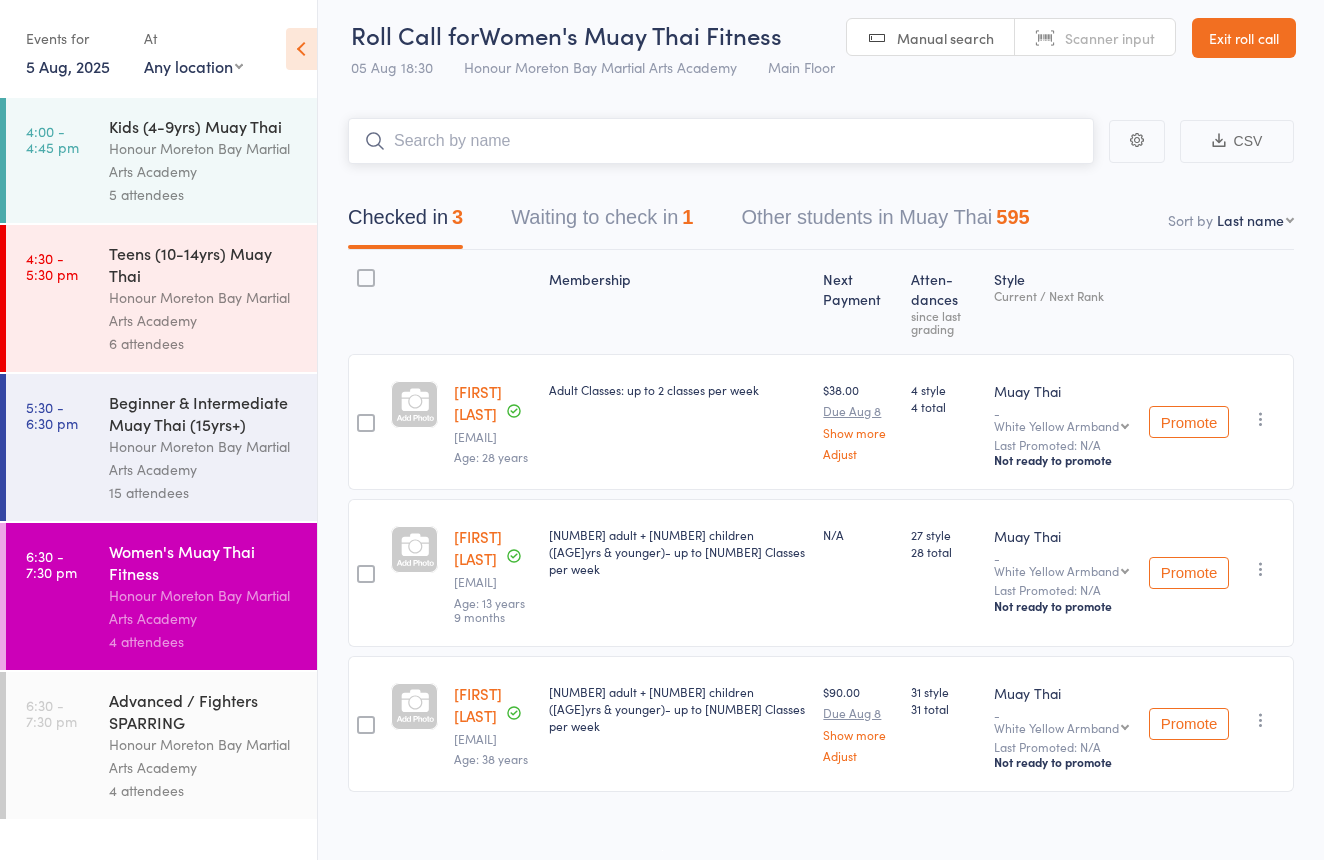 type 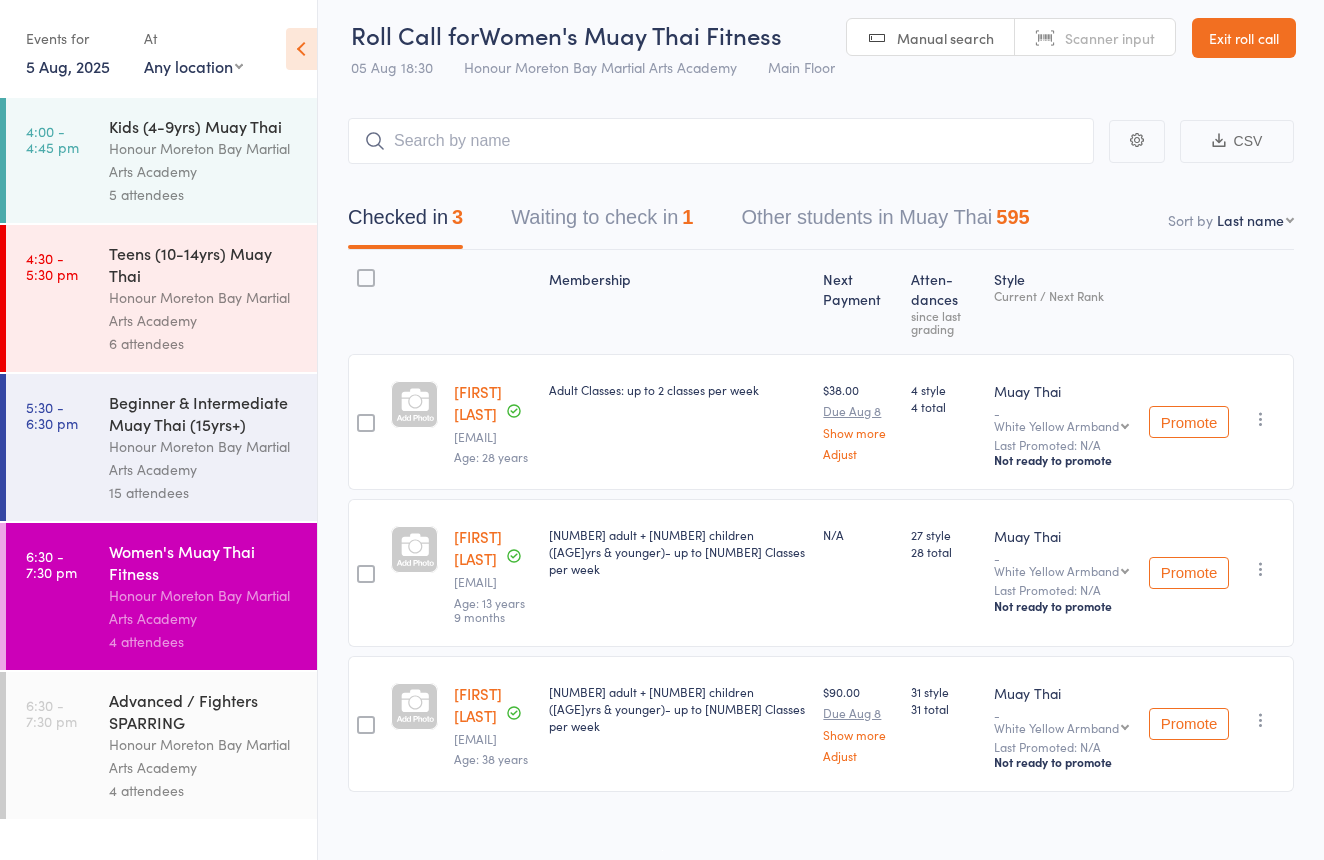 scroll, scrollTop: 16, scrollLeft: 1, axis: both 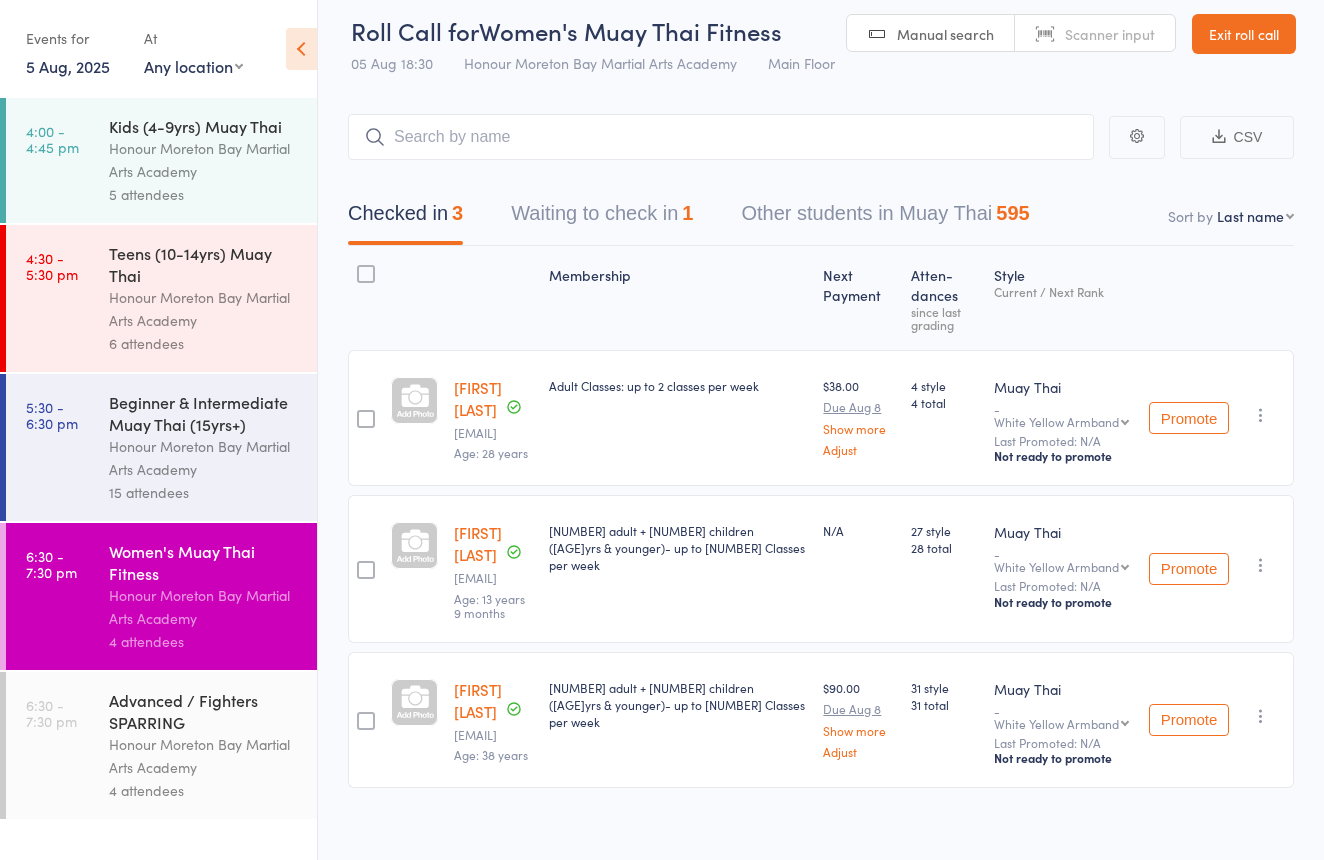 click on "Advanced / Fighters SPARRING Honour Moreton Bay Martial Arts Academy 4 attendees" at bounding box center [213, 745] 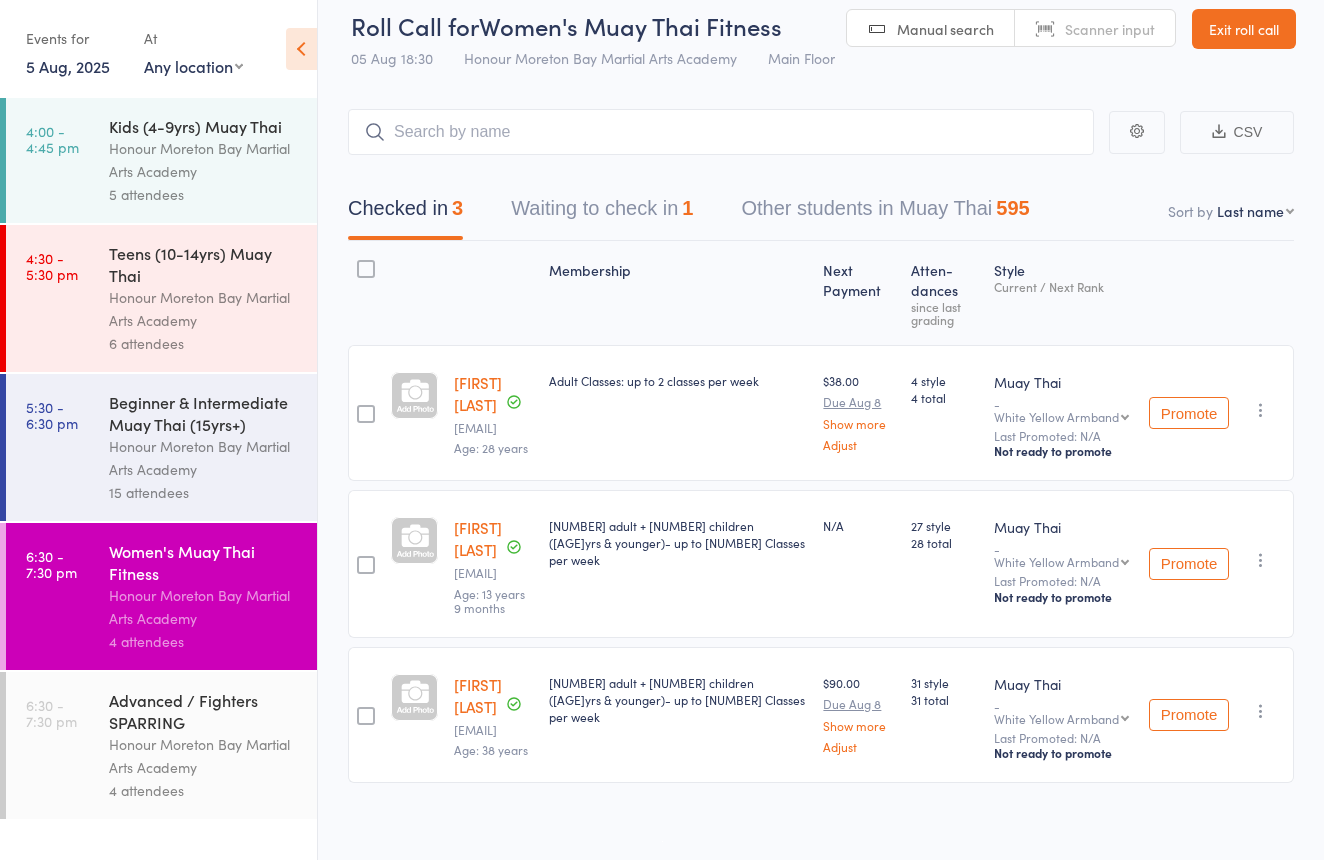 scroll, scrollTop: 13, scrollLeft: 0, axis: vertical 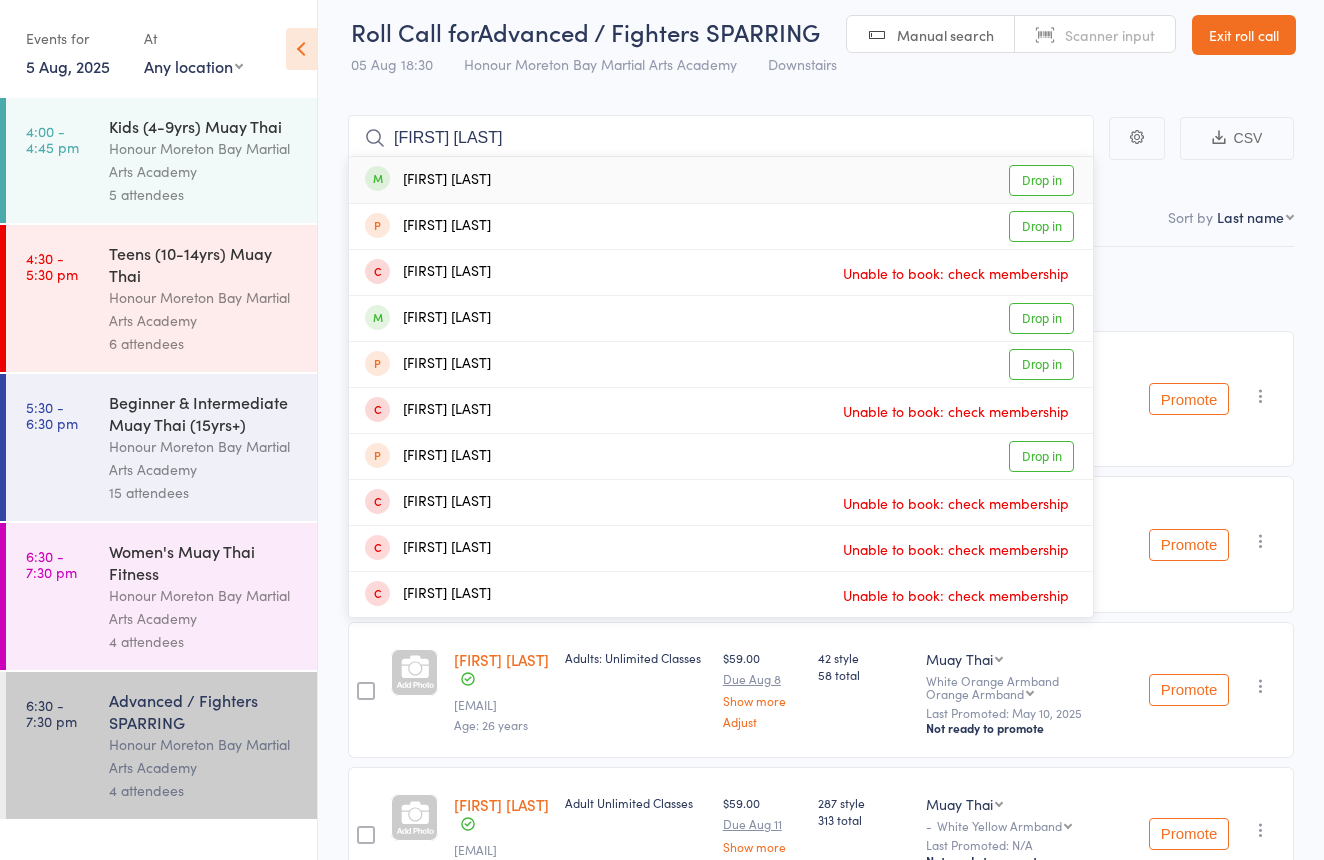type on "Jacob su" 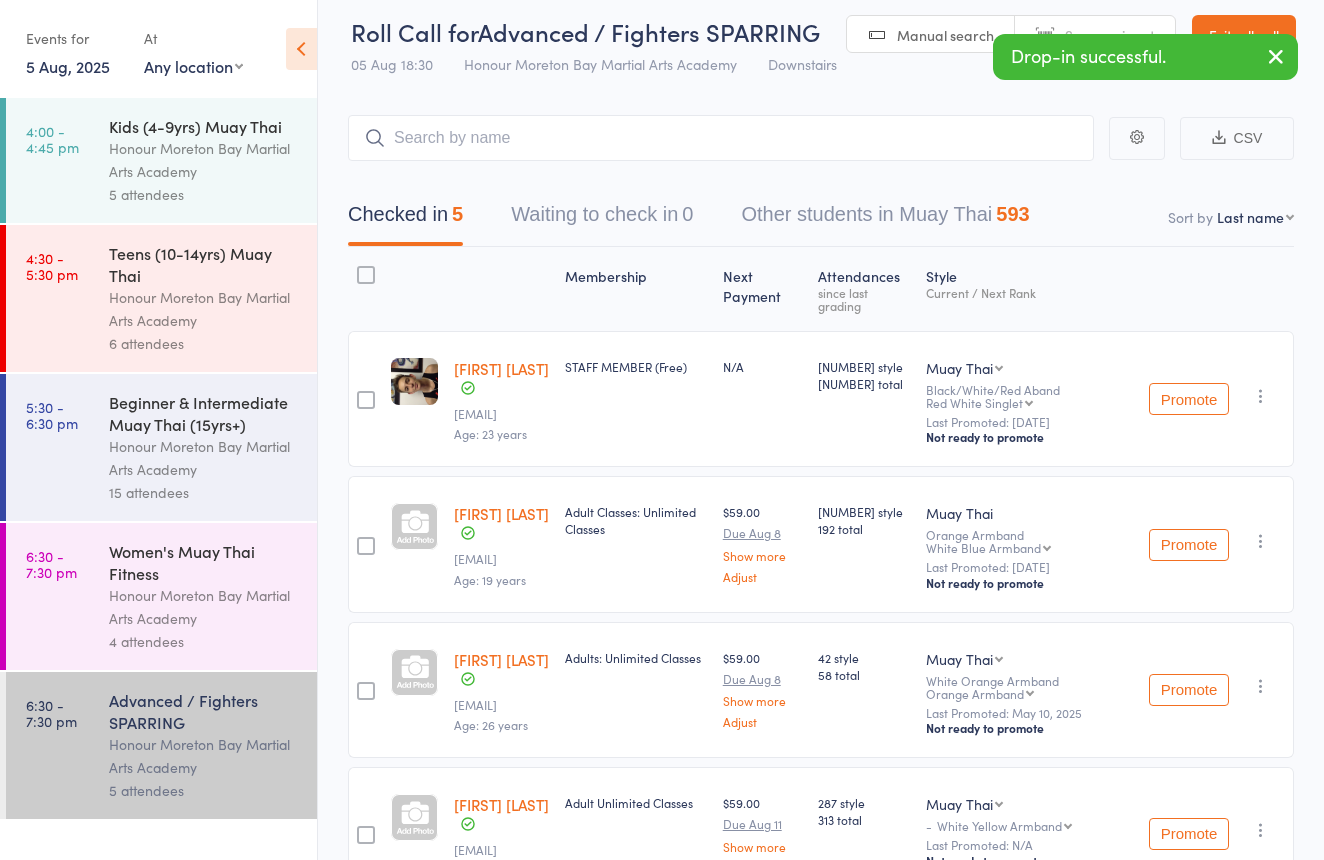 click on "Women's Muay Thai Fitness" at bounding box center (204, 562) 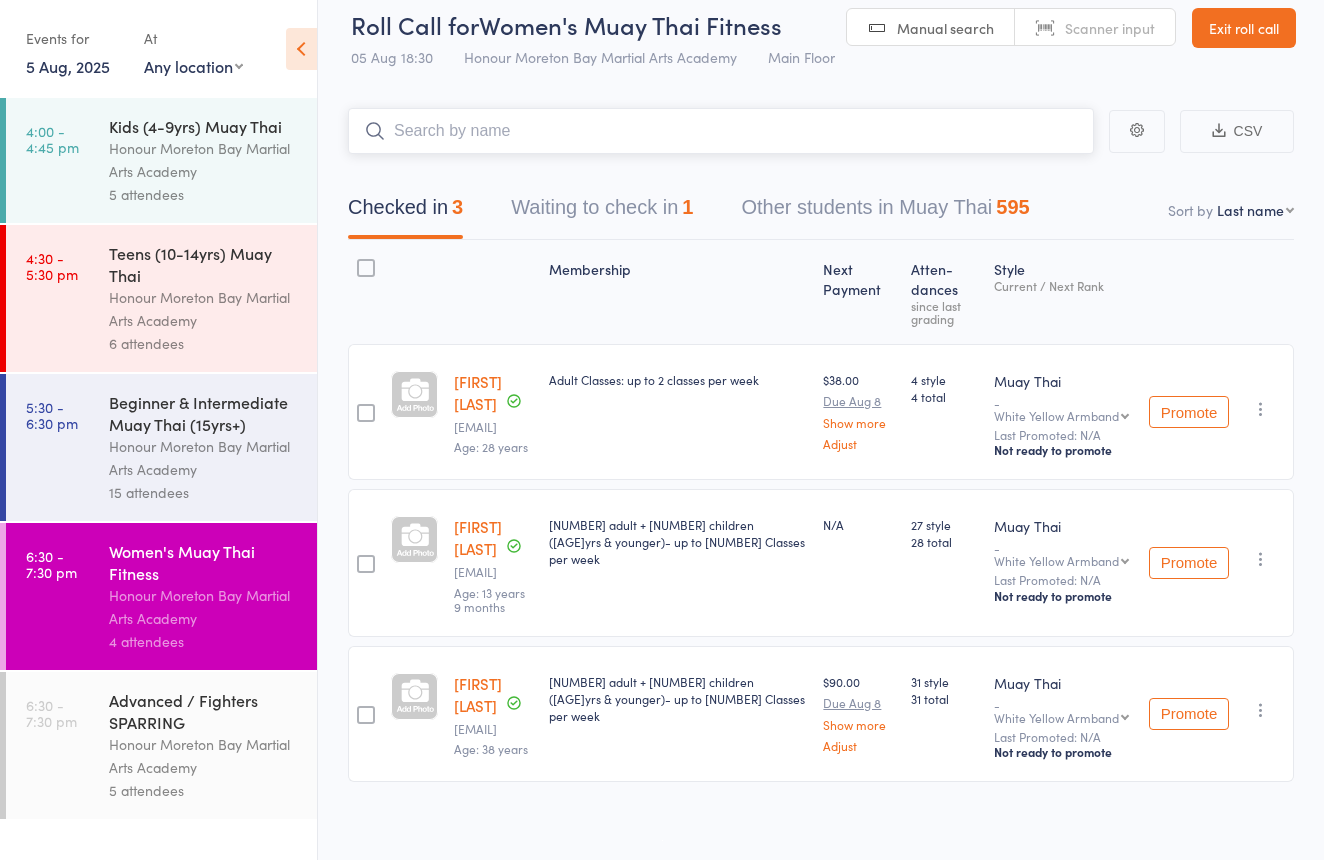 scroll, scrollTop: 19, scrollLeft: 0, axis: vertical 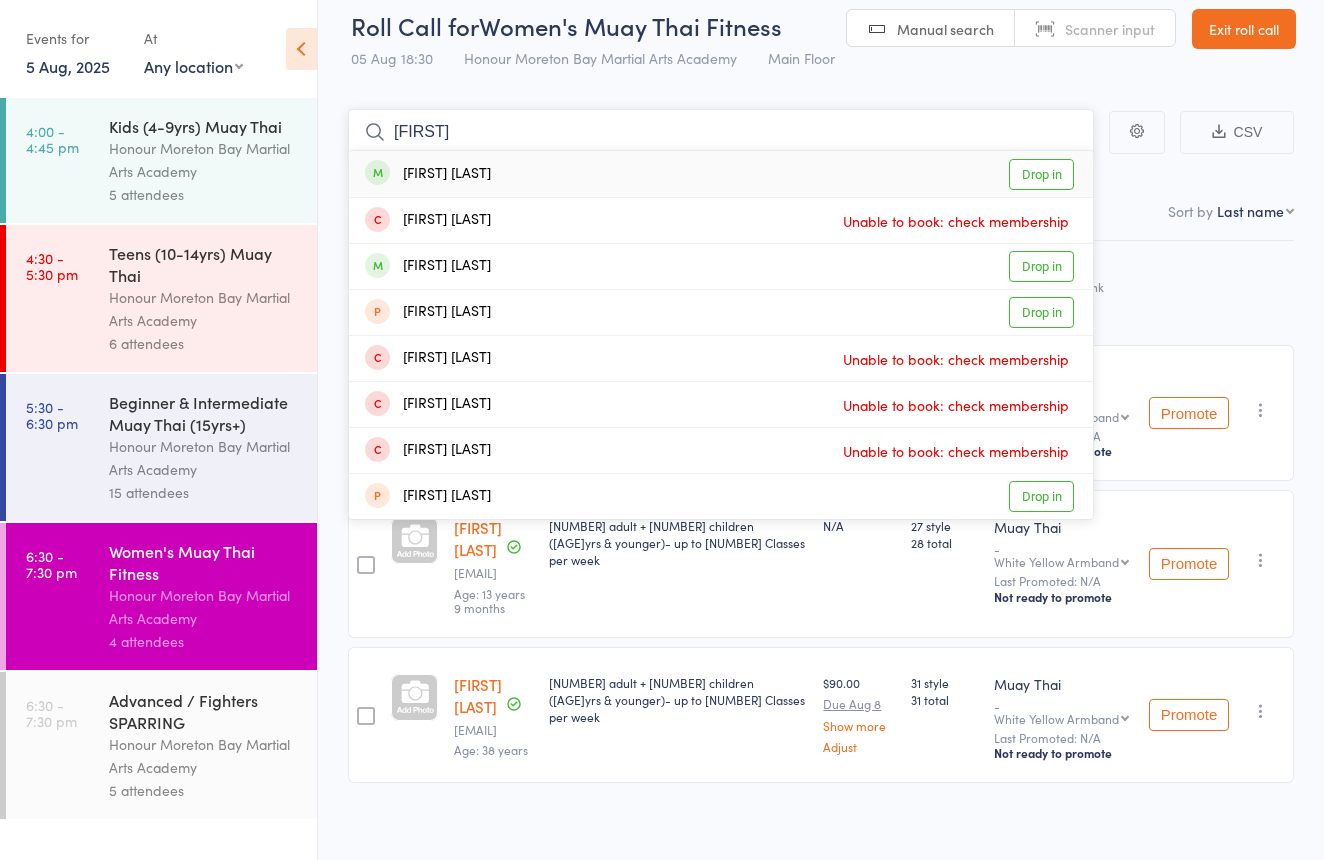 type on "beccy" 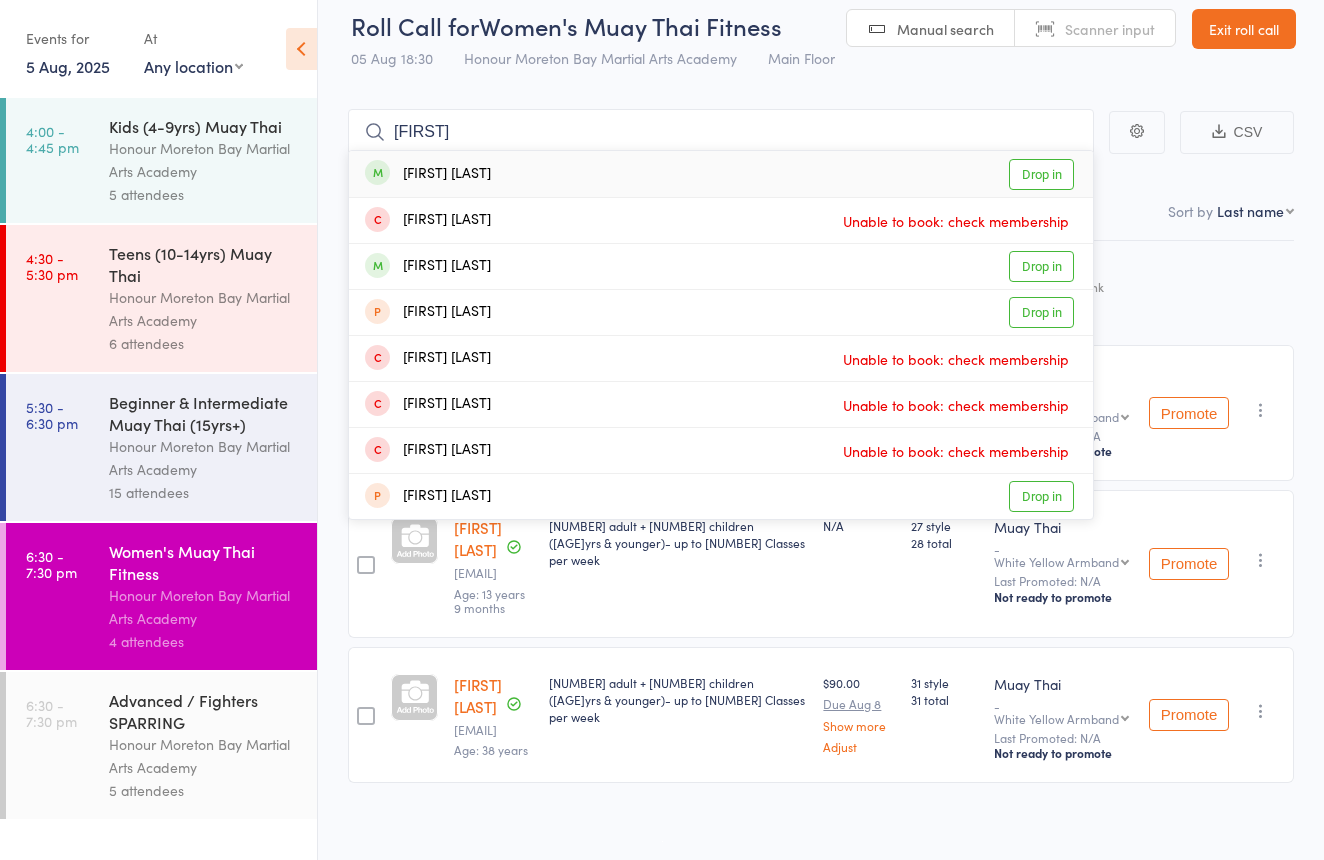 click on "[FIRST] [LAST]" at bounding box center [428, 174] 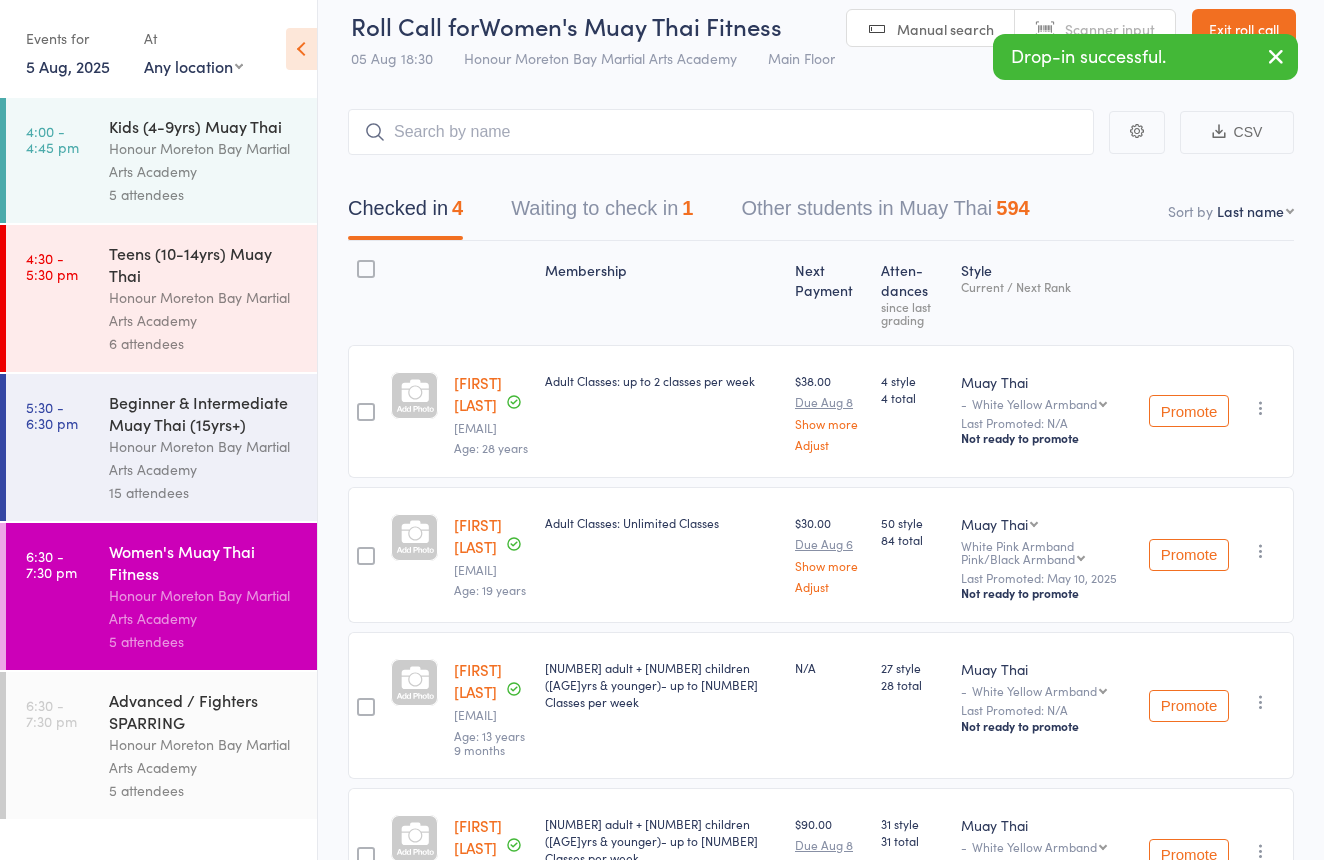 click on "Scanner input" at bounding box center (1110, 29) 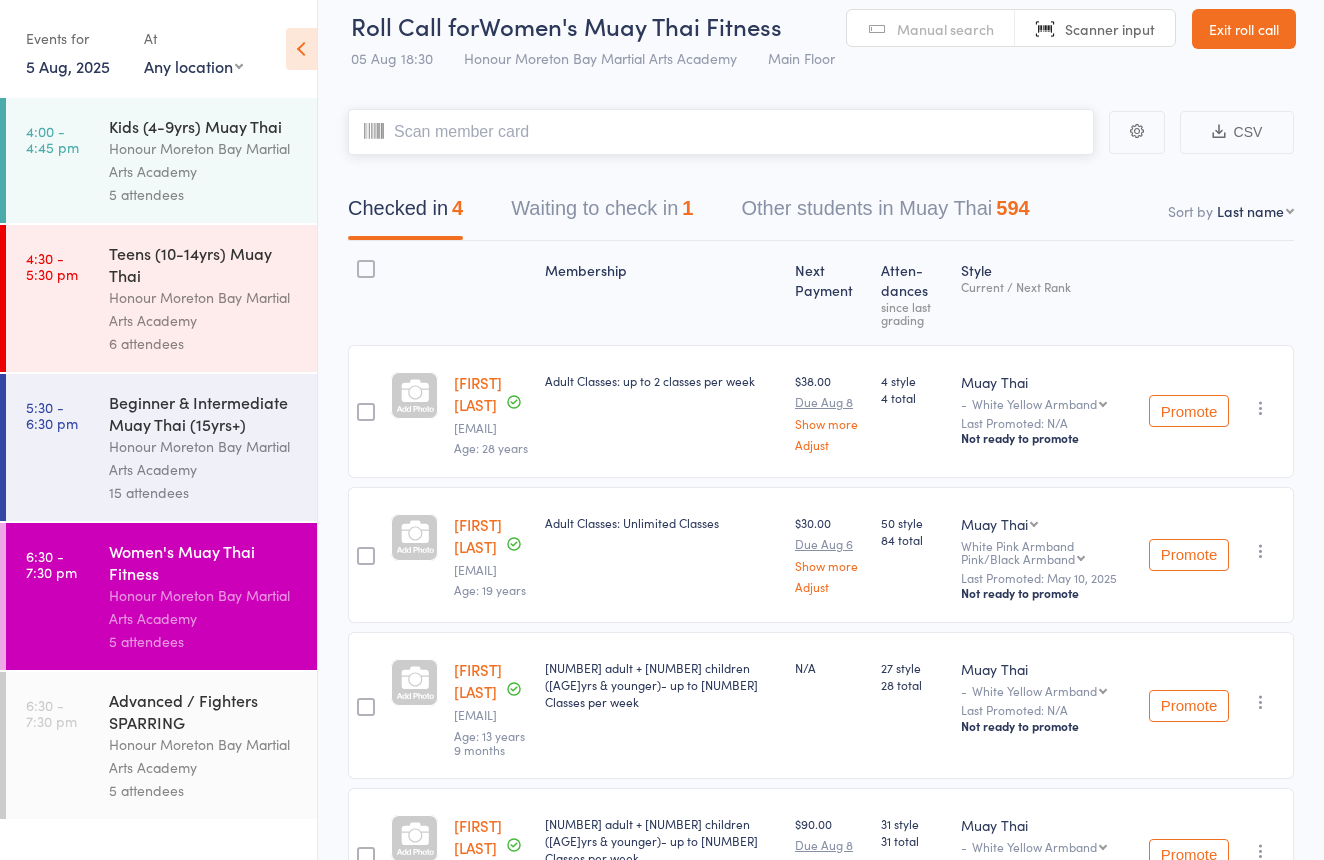 paste on "2123104" 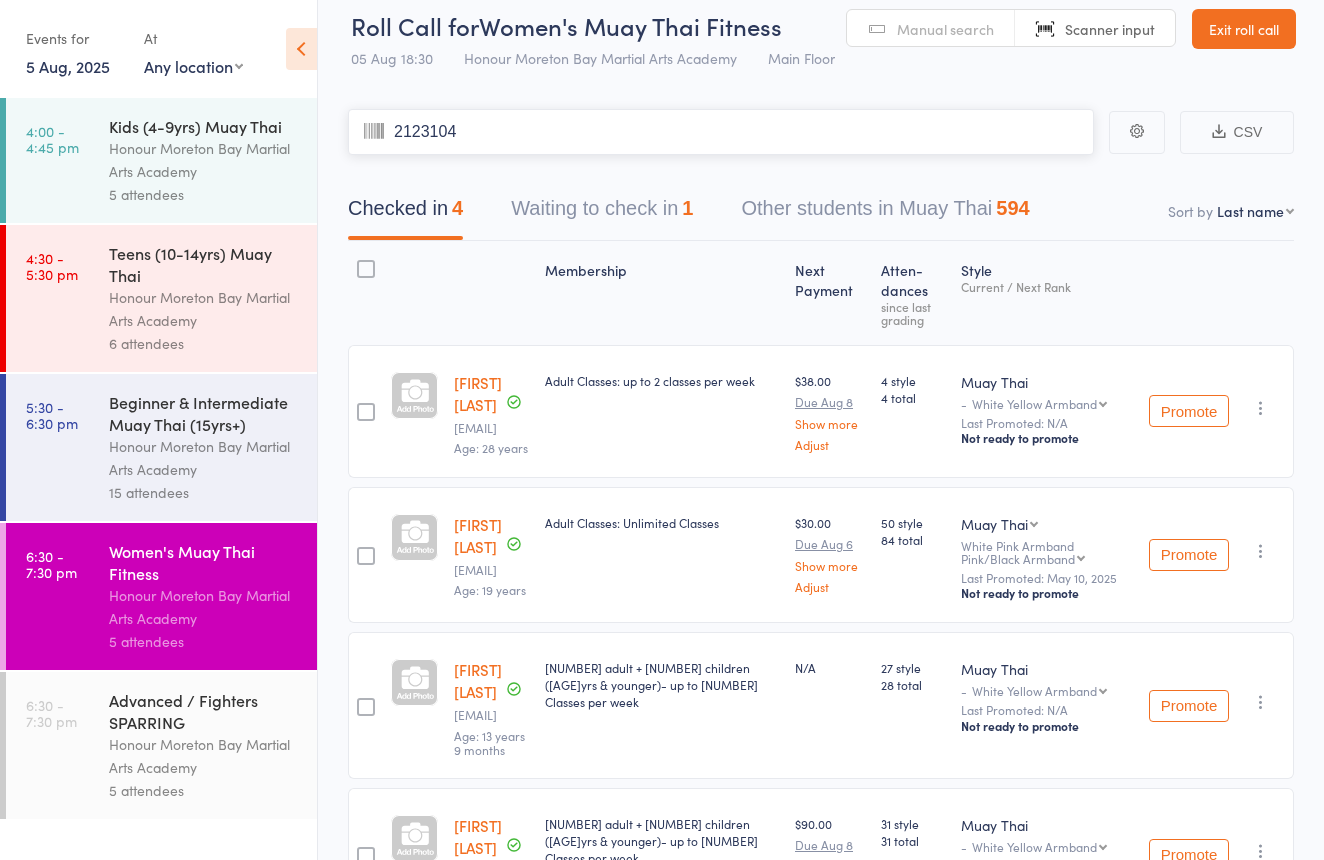 type 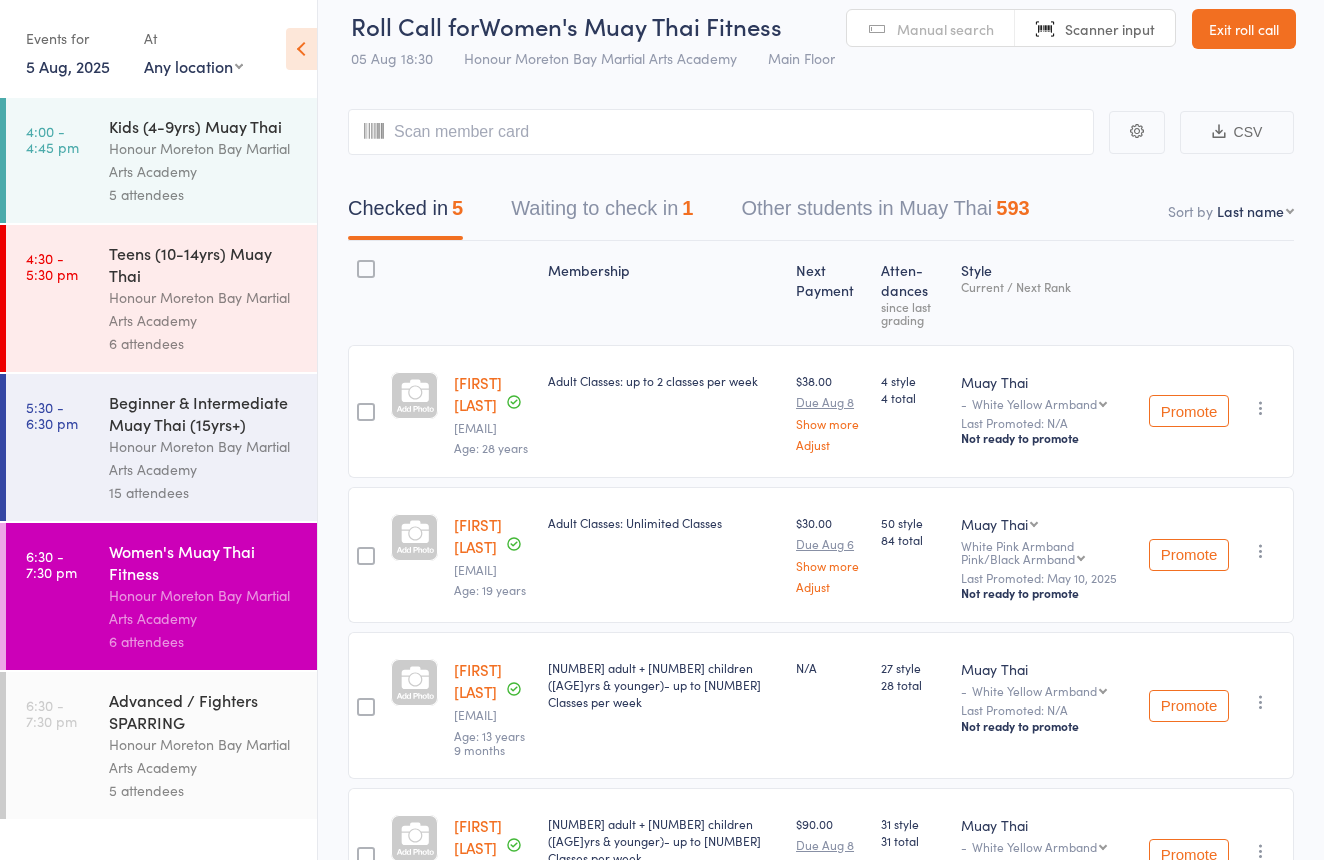 click on "Exit roll call" at bounding box center [1244, 29] 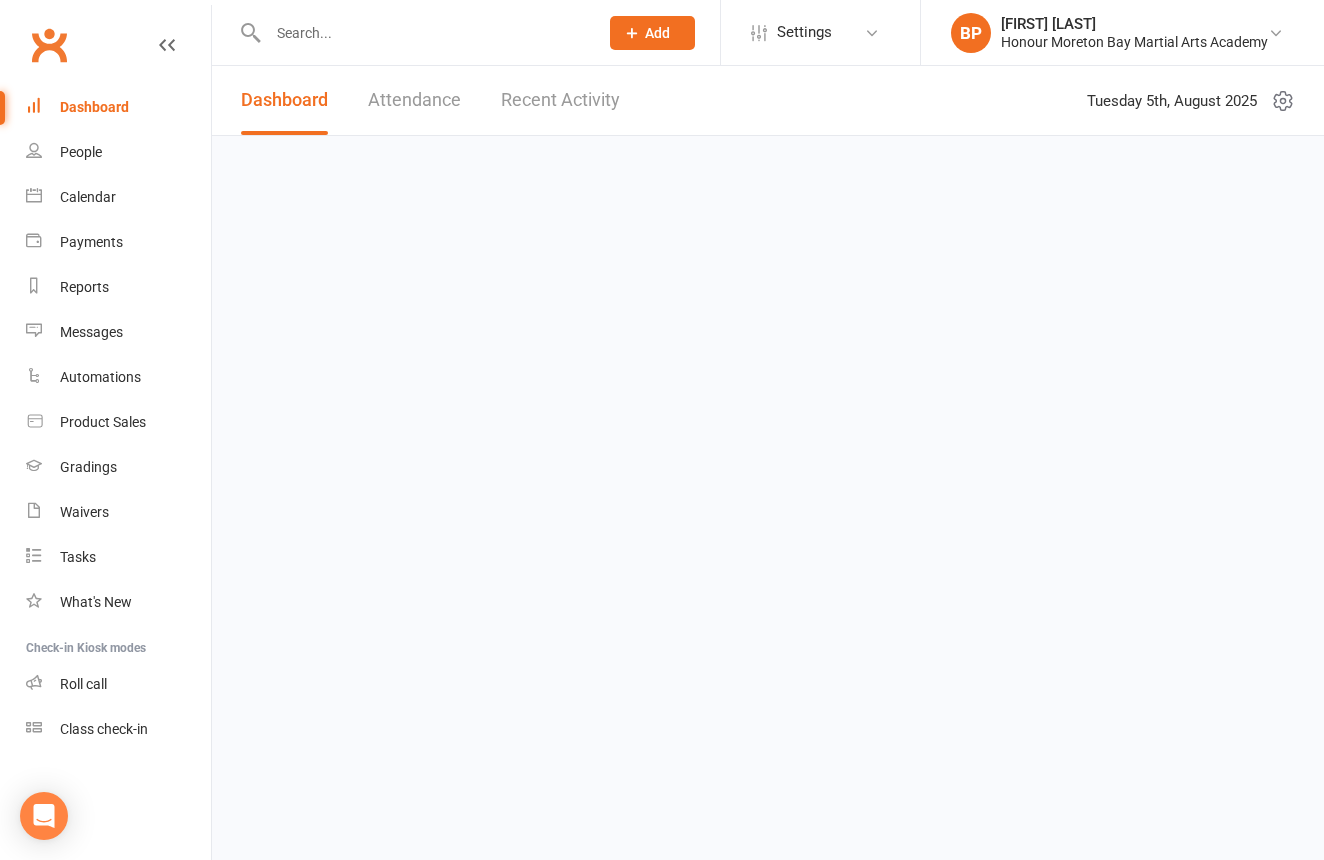 scroll, scrollTop: 0, scrollLeft: 0, axis: both 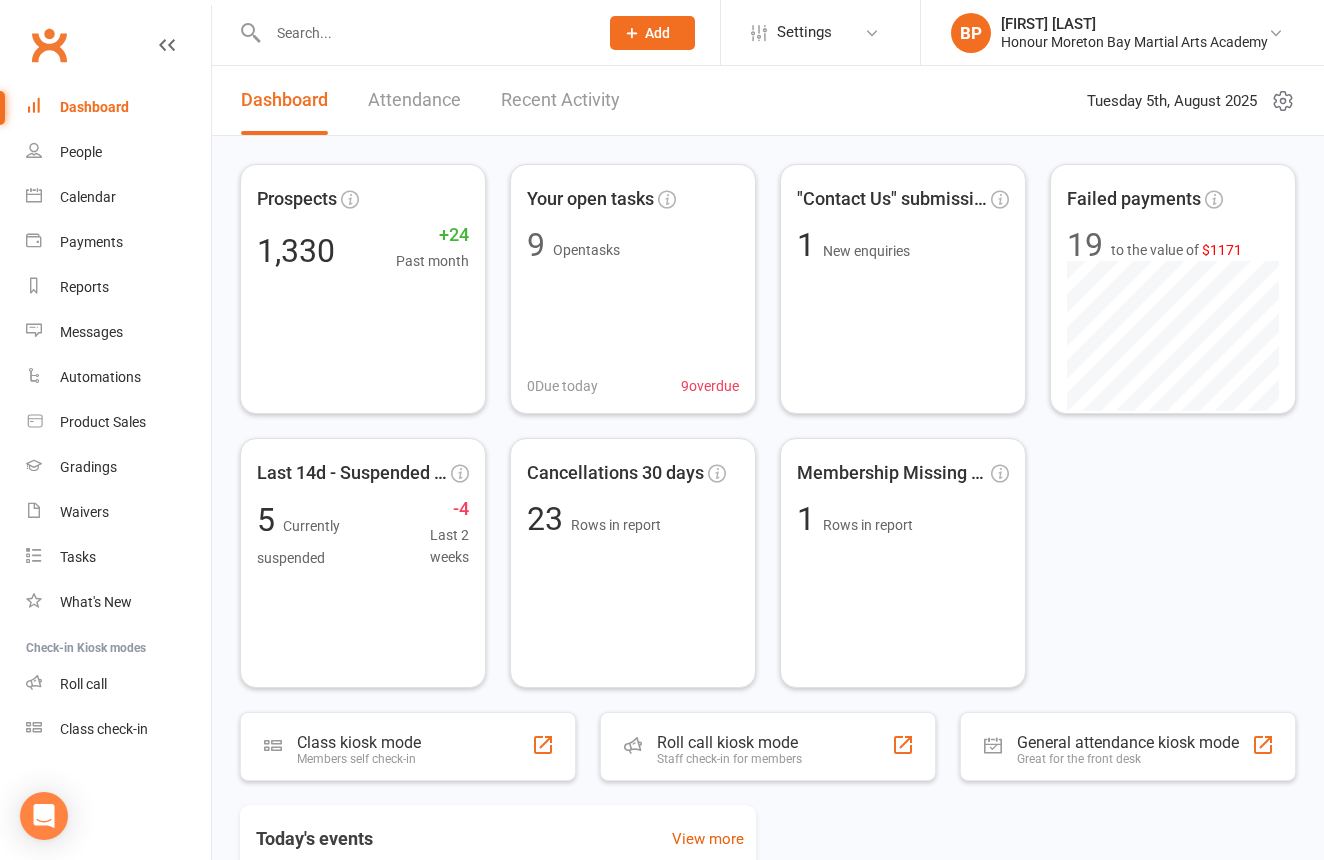 click at bounding box center [423, 33] 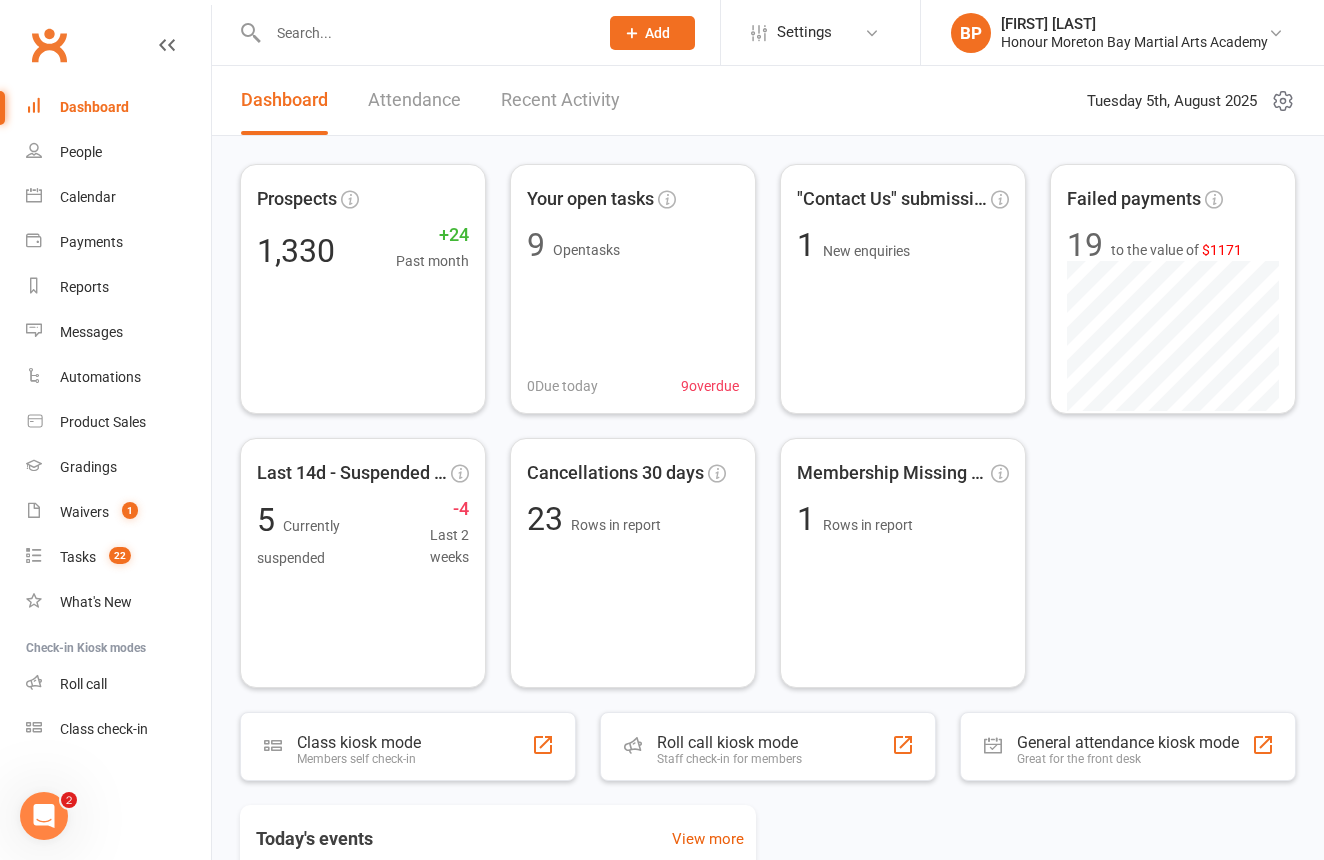 scroll, scrollTop: 0, scrollLeft: 0, axis: both 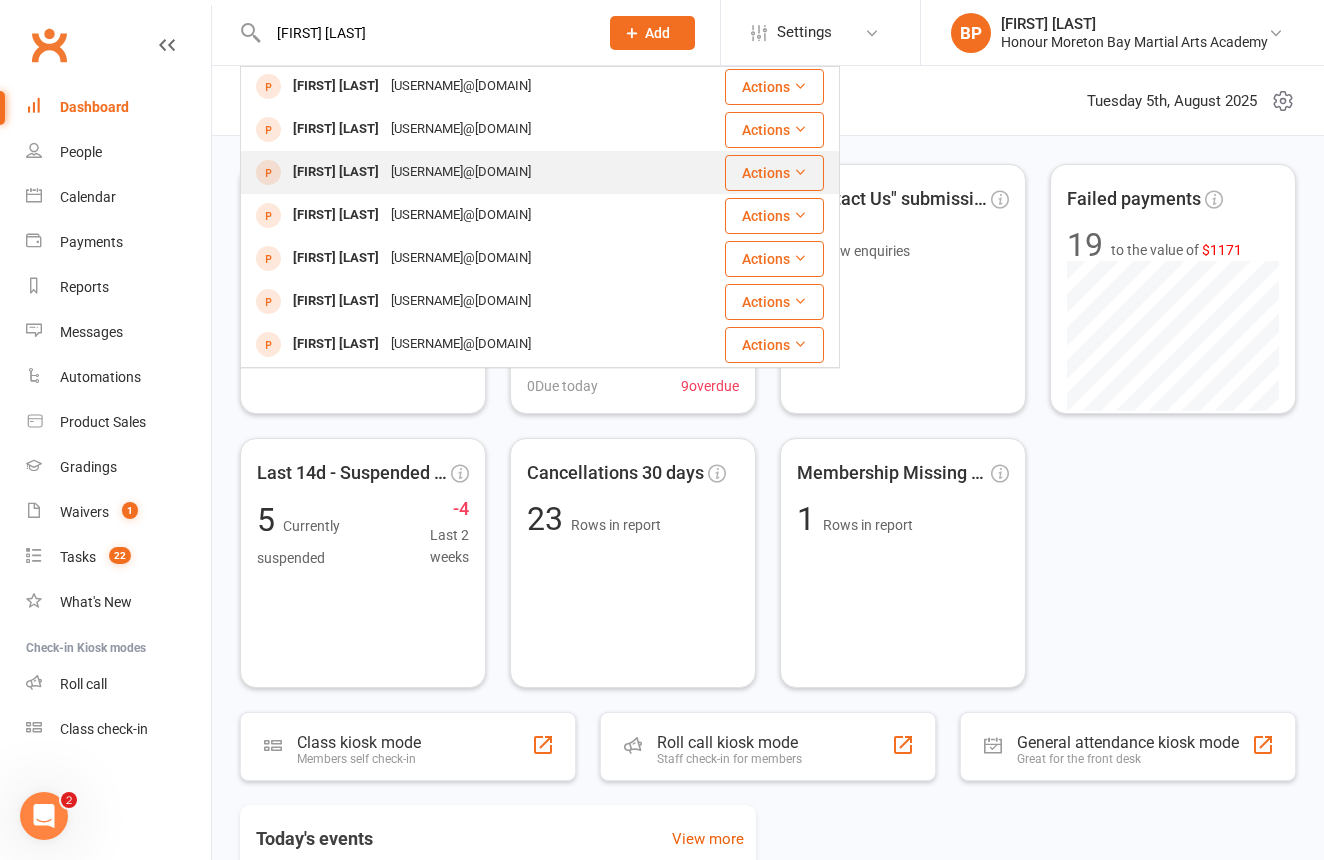 type on "[FIRST] [LAST]" 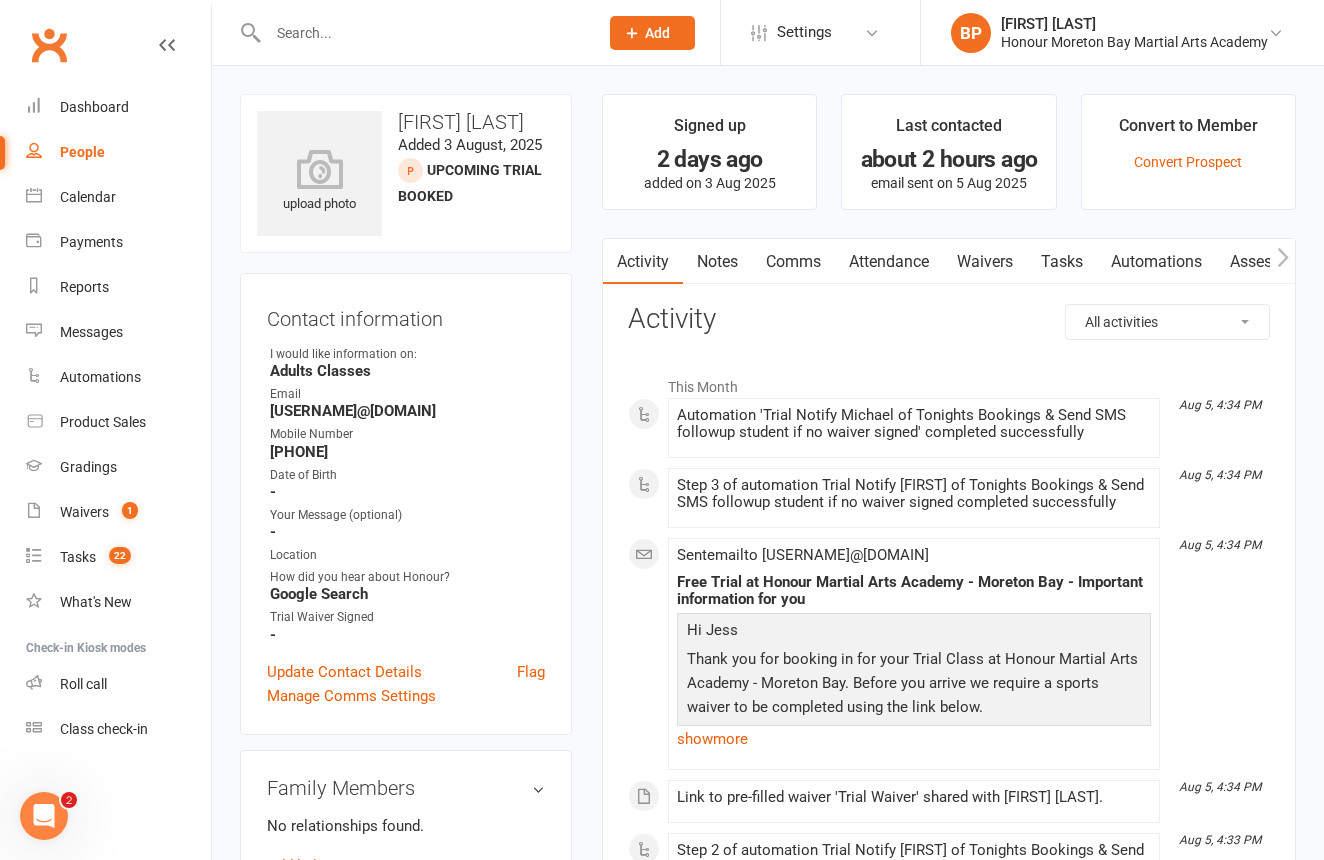 click on "Waivers" at bounding box center [985, 262] 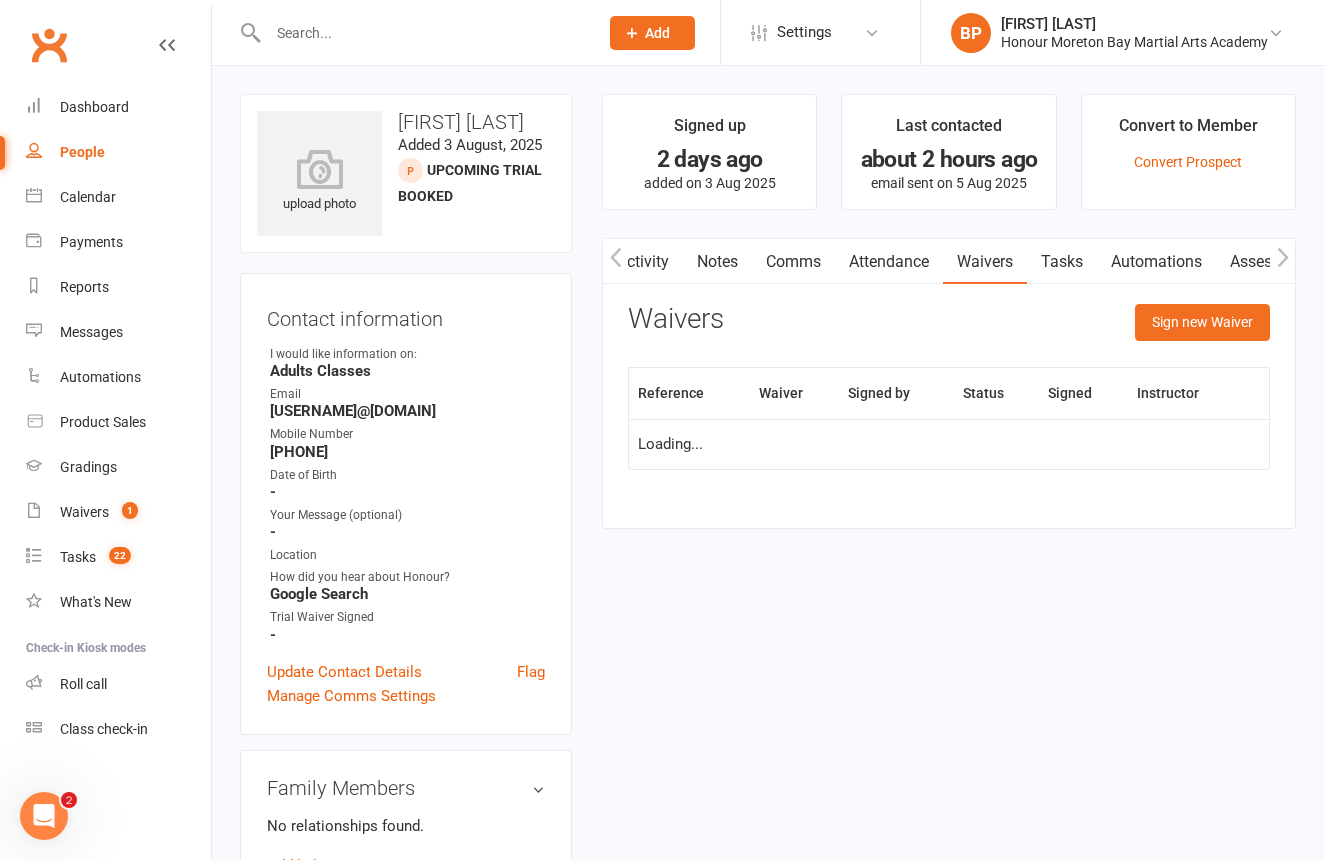 scroll, scrollTop: 0, scrollLeft: 1, axis: horizontal 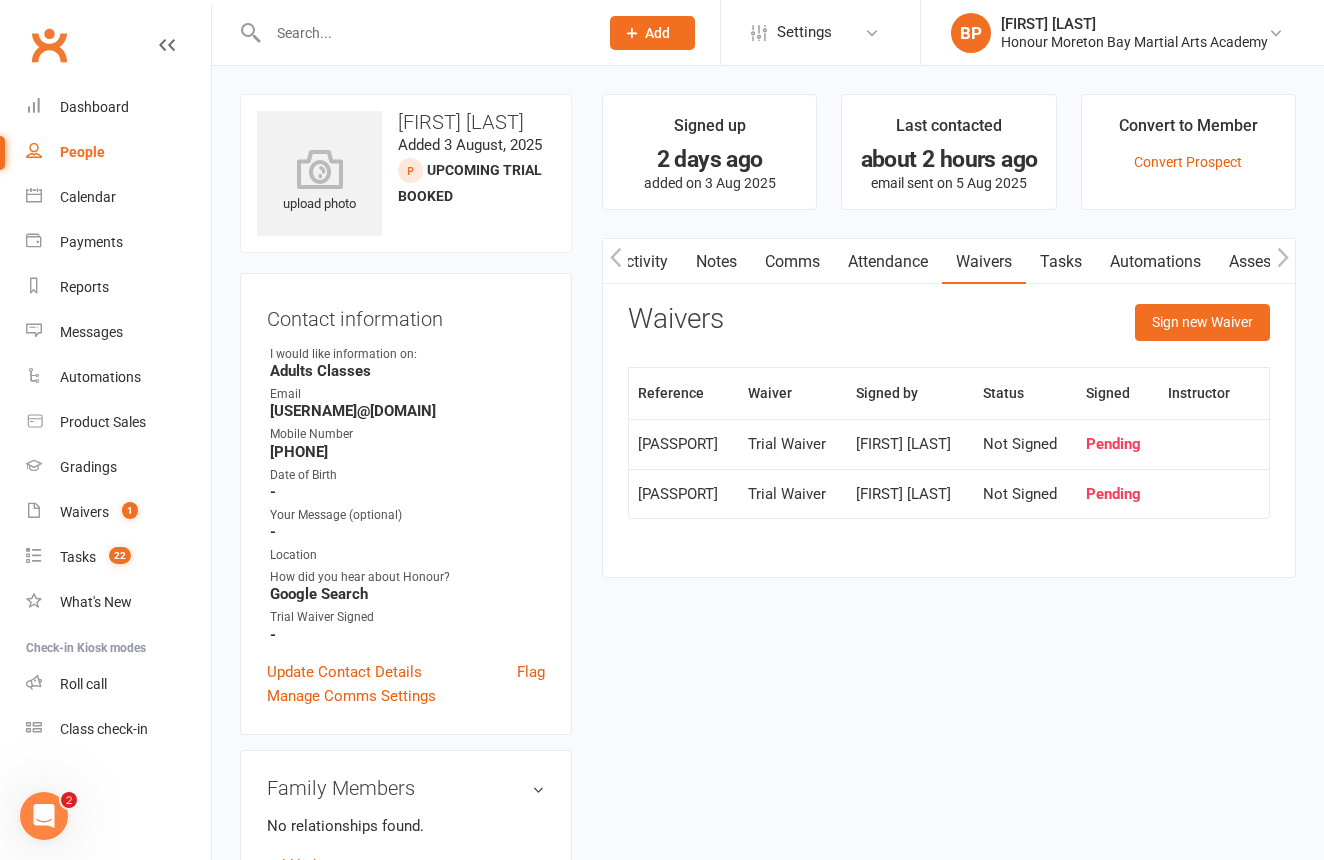click on "Attendance" at bounding box center [888, 262] 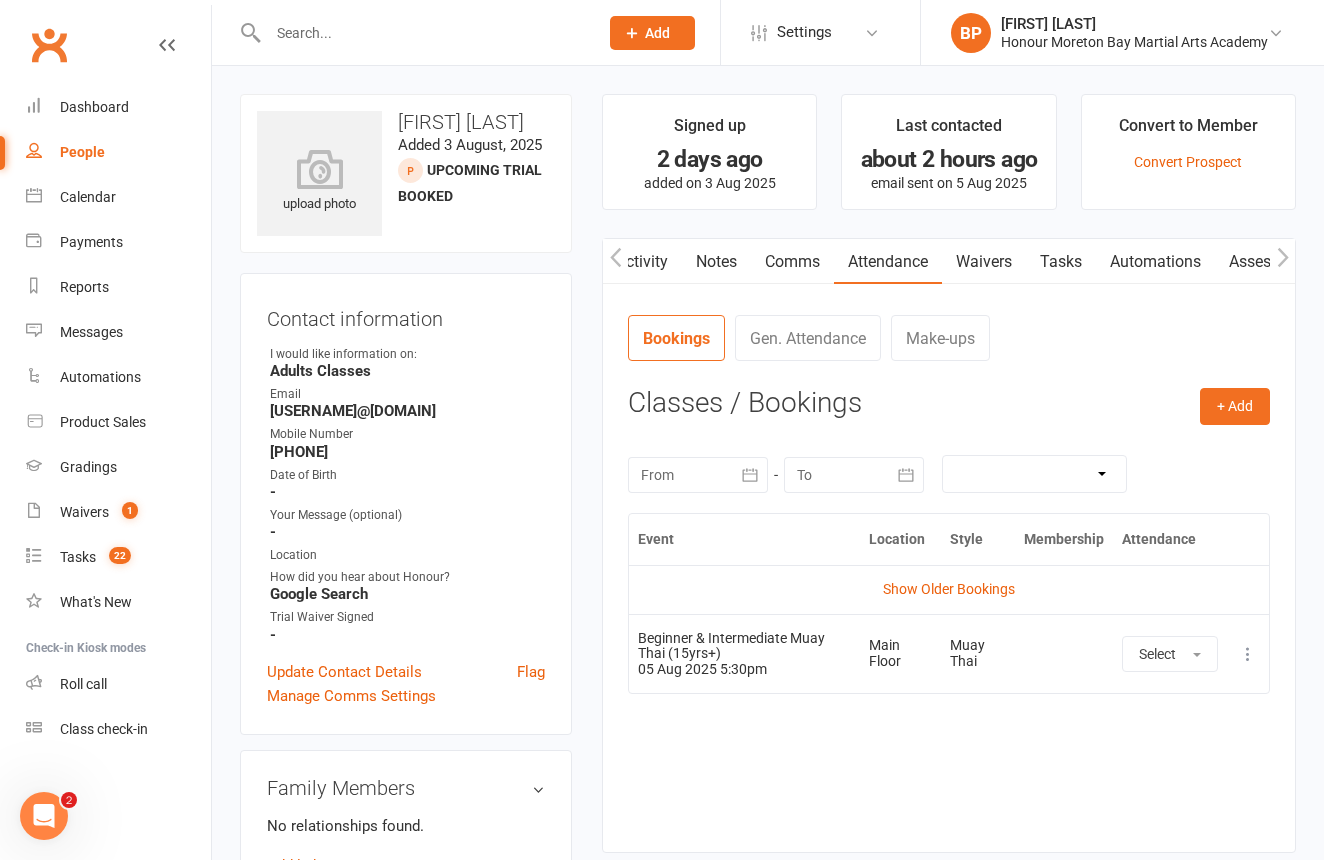 click at bounding box center [423, 33] 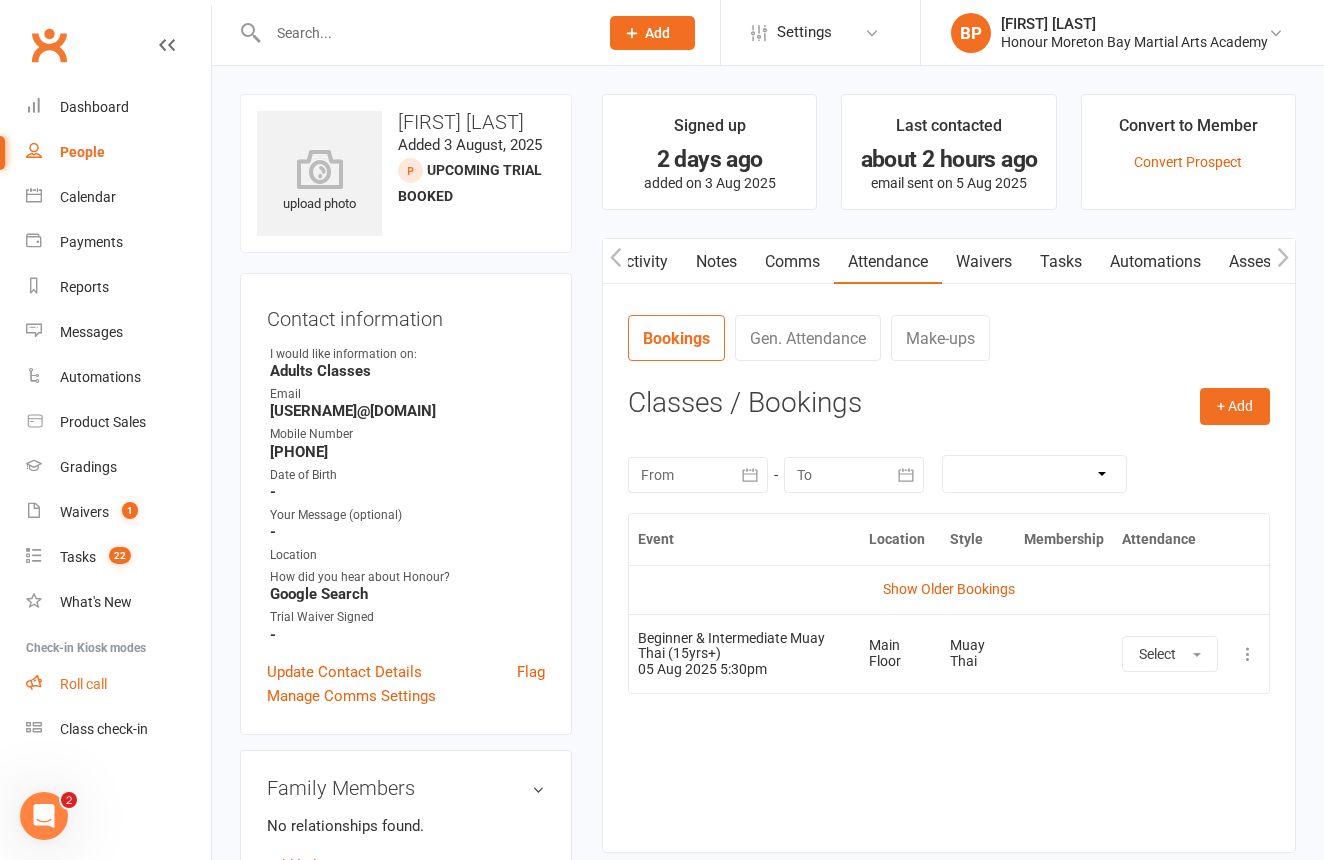 click on "Roll call" at bounding box center (118, 684) 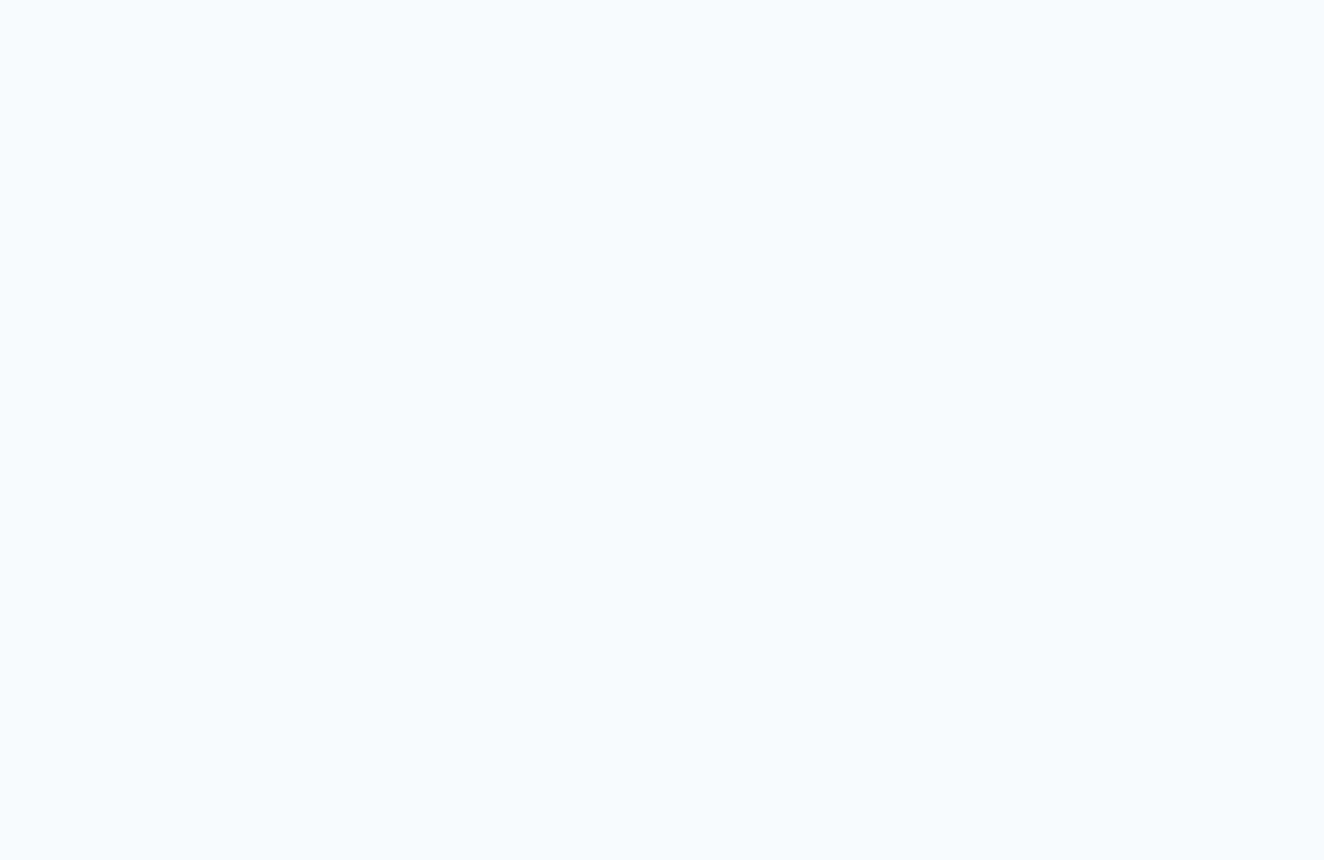 scroll, scrollTop: 0, scrollLeft: 0, axis: both 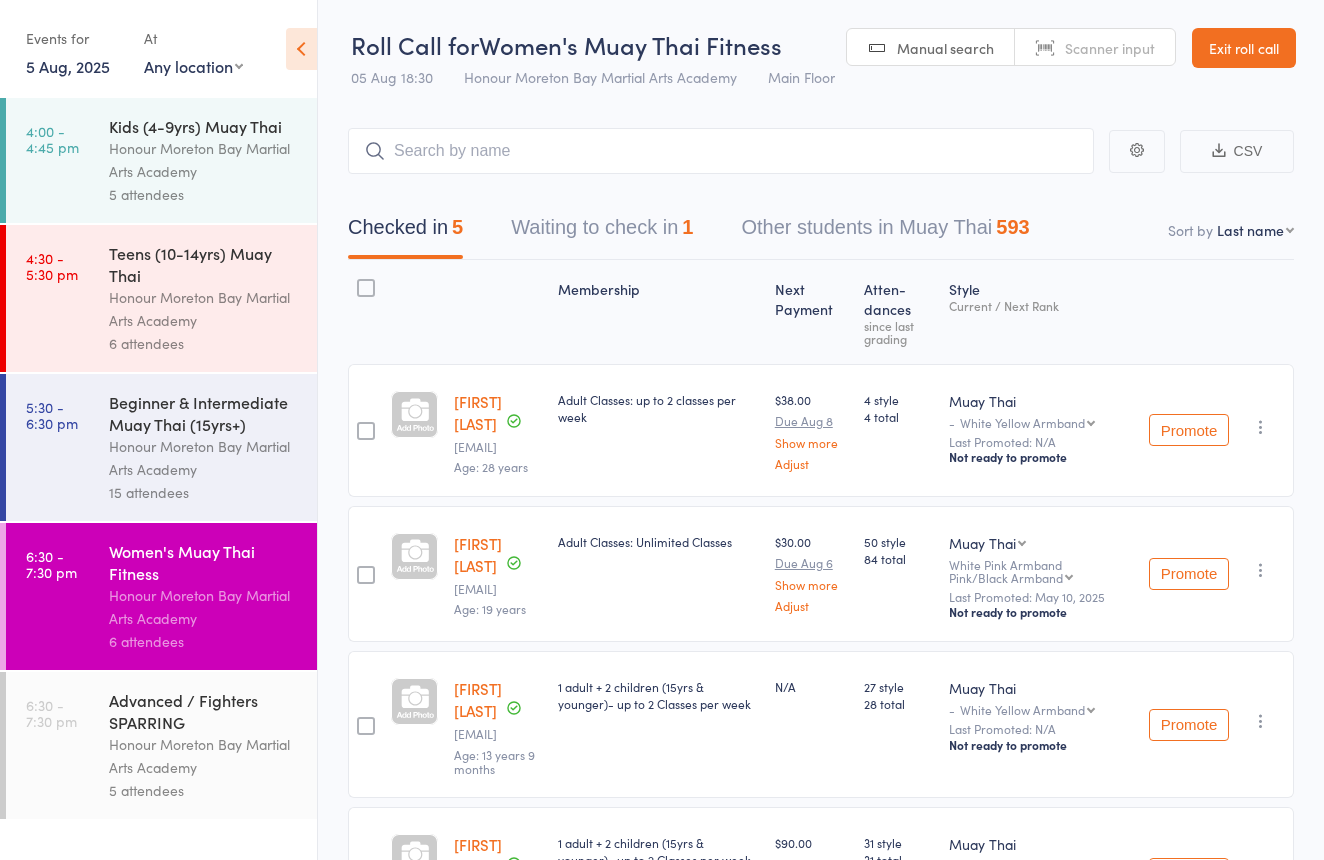 click on "Honour Moreton Bay Martial Arts Academy" at bounding box center (204, 756) 